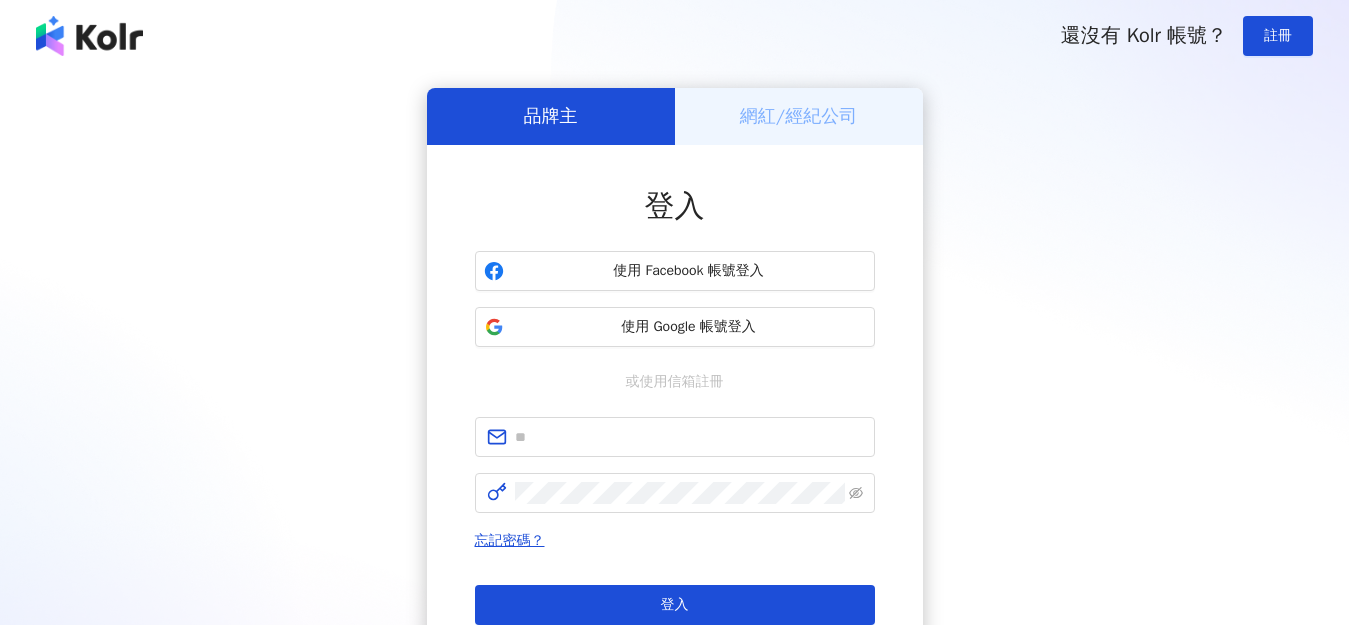 click on "使用 Facebook 帳號登入" at bounding box center (689, 271) 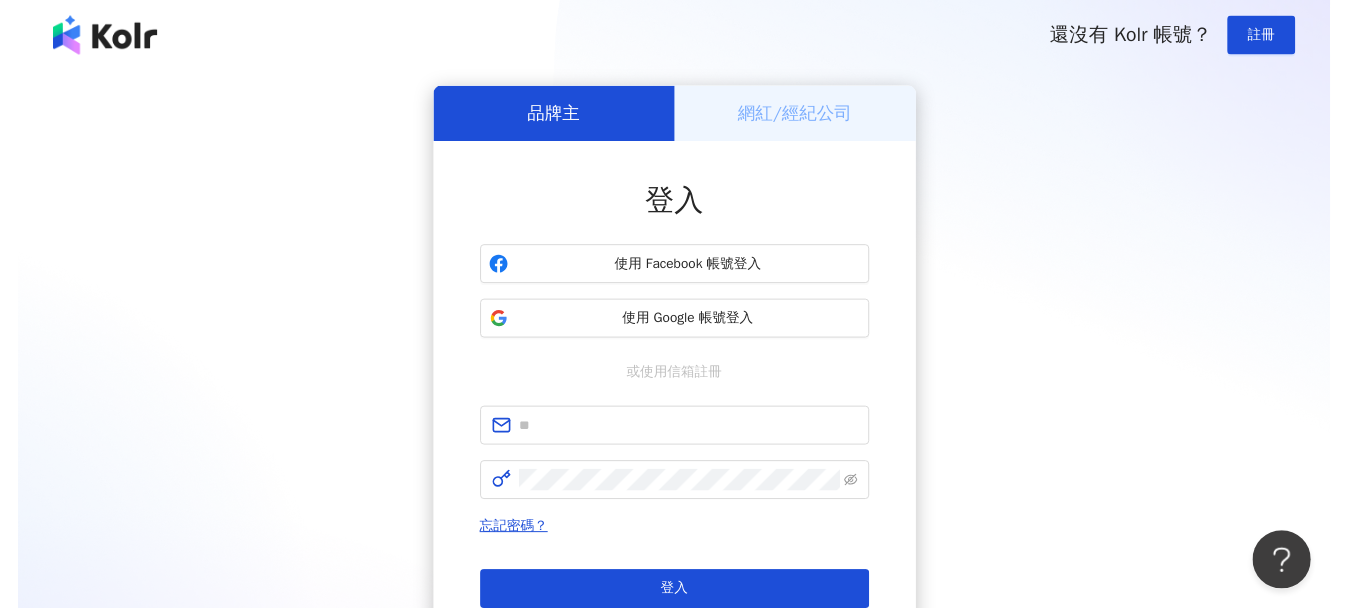 scroll, scrollTop: 0, scrollLeft: 0, axis: both 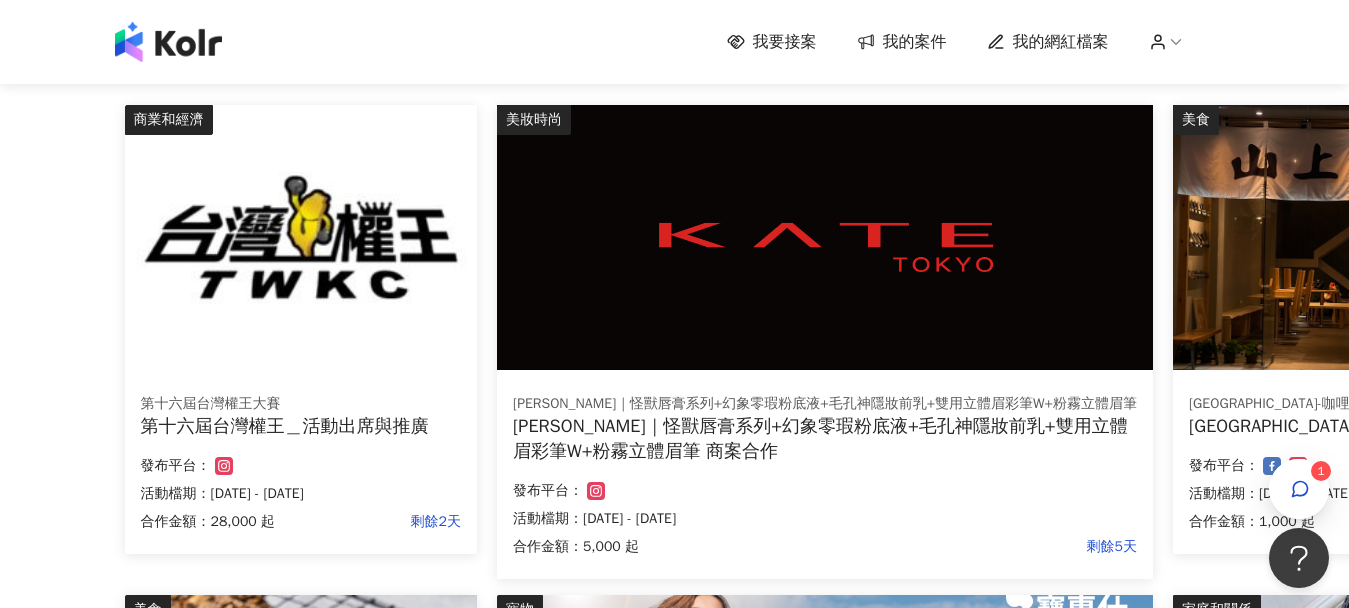 click on "[PERSON_NAME]｜怪獸唇膏系列+幻象零瑕粉底液+毛孔神隱妝前乳+雙用立體眉彩筆W+粉霧立體眉筆 商案合作" at bounding box center (825, 439) 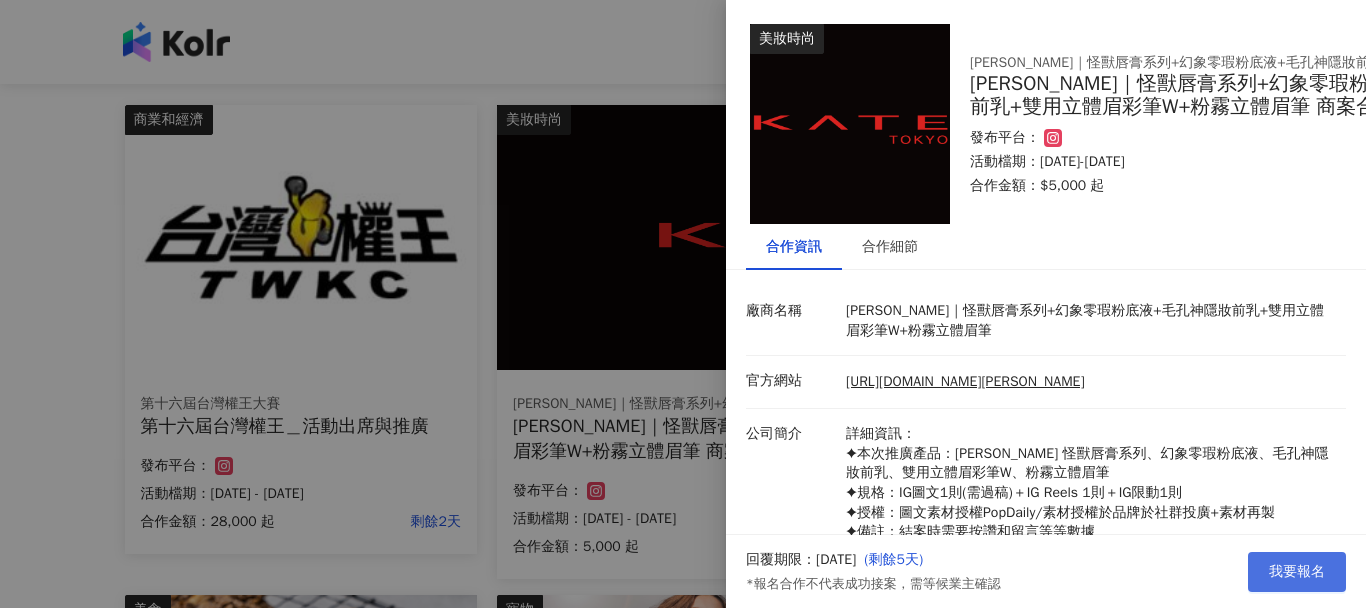 click on "我要報名" at bounding box center [1297, 572] 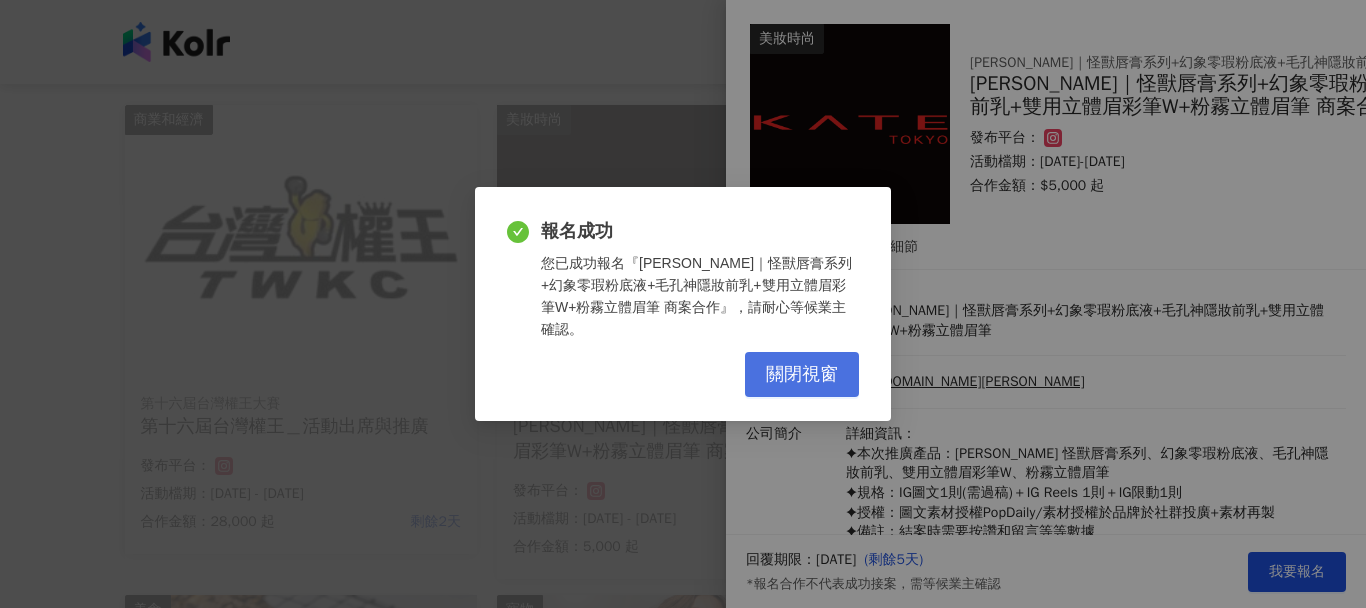 click on "關閉視窗" at bounding box center [802, 375] 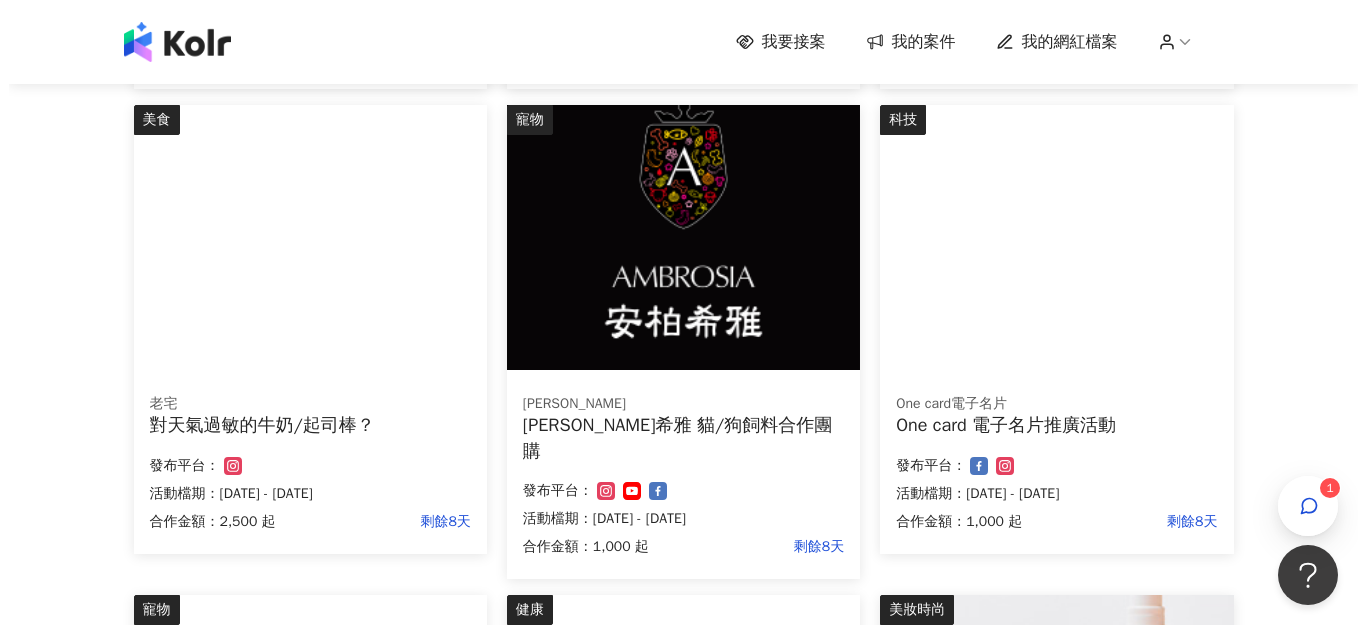 scroll, scrollTop: 700, scrollLeft: 0, axis: vertical 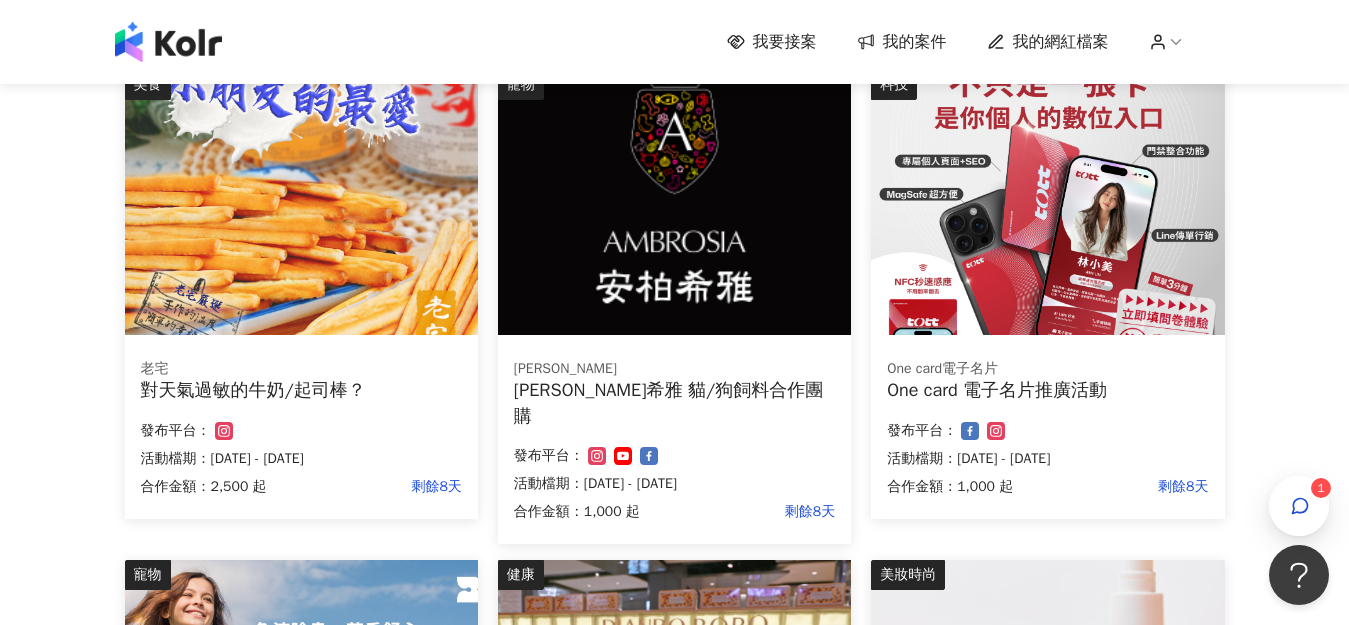 click on "1" at bounding box center (1320, 488) 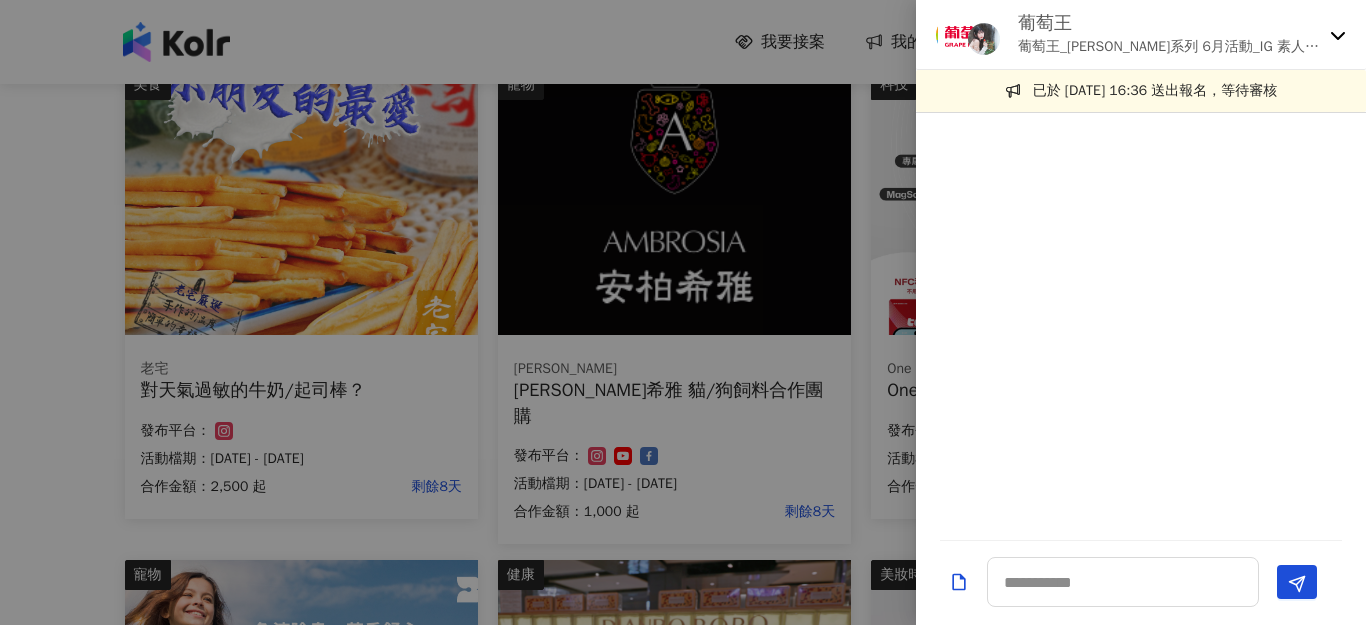 click 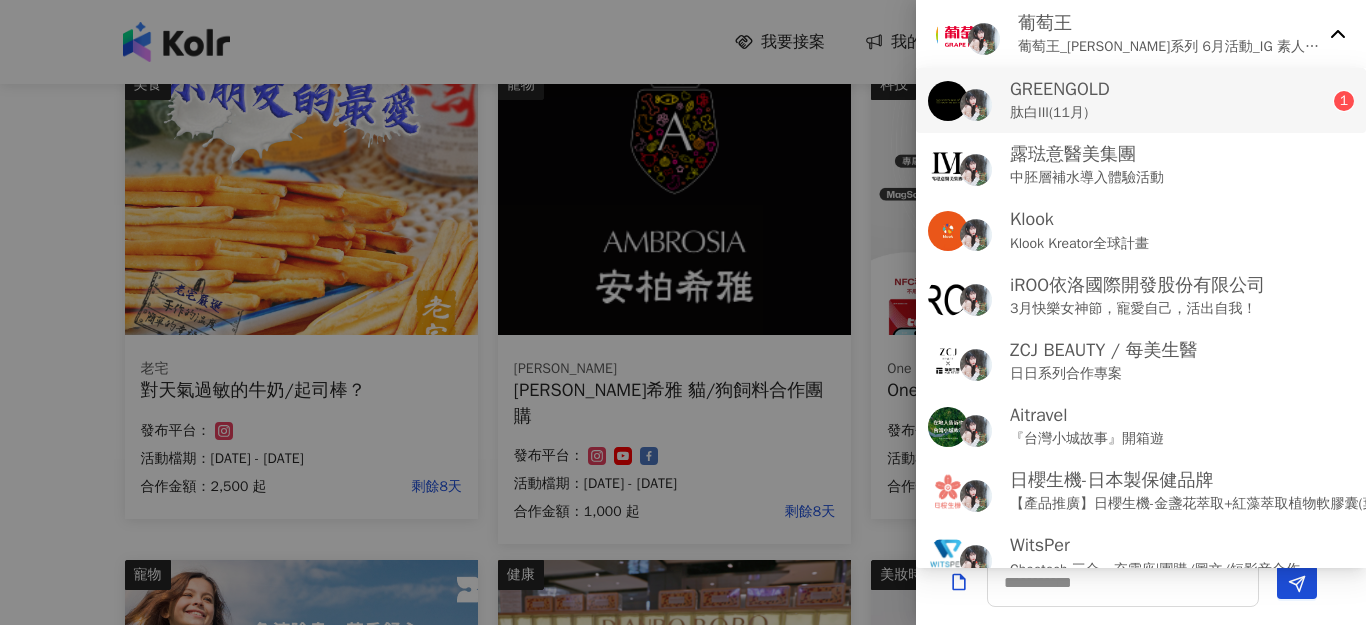 click on "GREENGOLD 肽白III(11月)" at bounding box center [1131, 100] 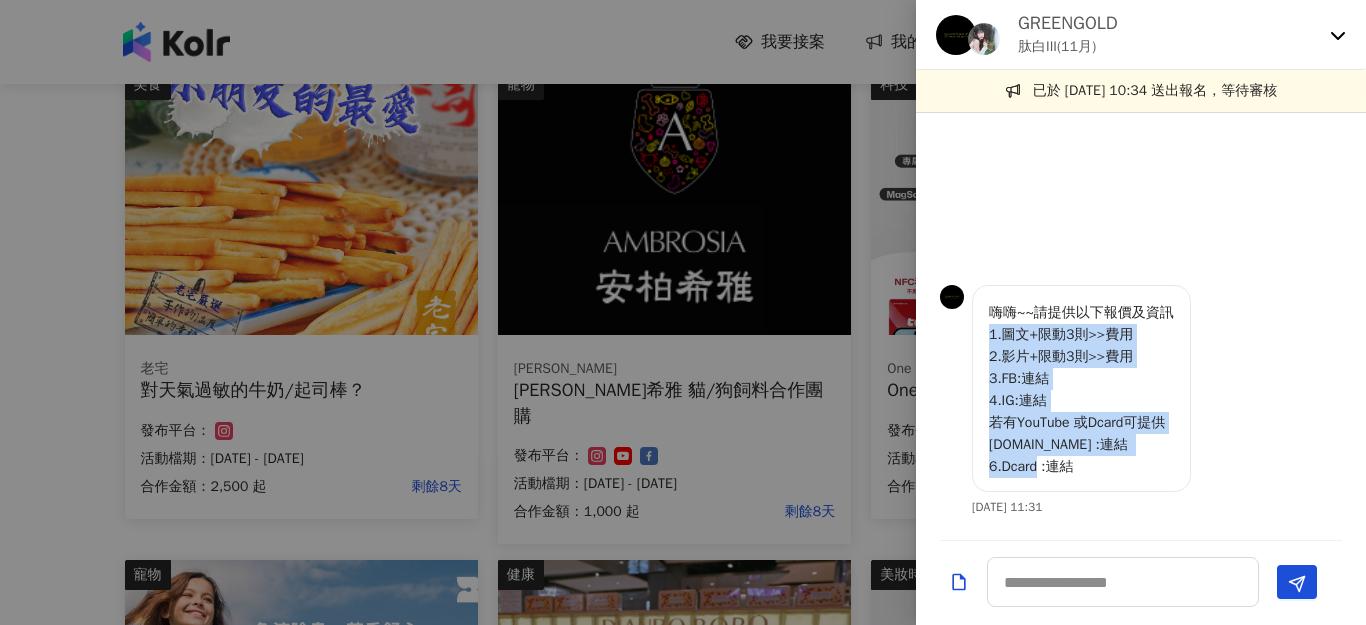 drag, startPoint x: 1114, startPoint y: 470, endPoint x: 981, endPoint y: 330, distance: 193.10359 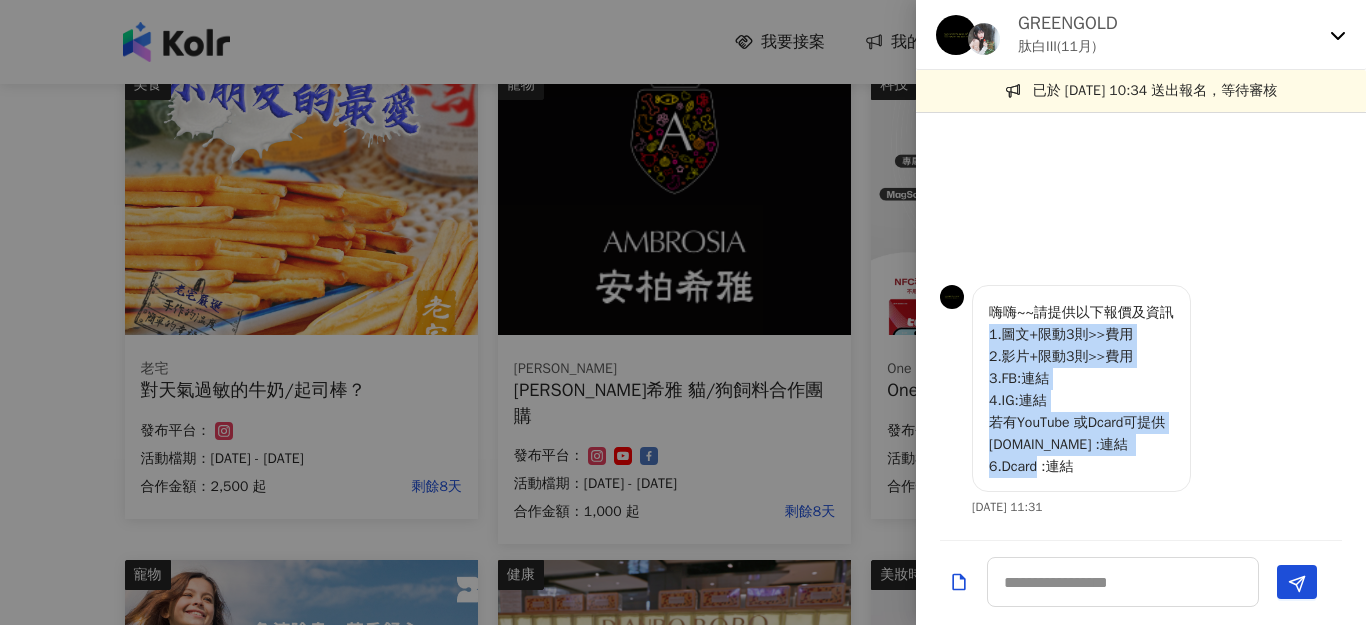 copy on "1.圖文+限動3則>>費用
2.影片+限動3則>>費用
3.FB:連結
4.IG:連結
若有YouTube 或Dcard可提供
[DOMAIN_NAME] :連結
6.Dcard :連結" 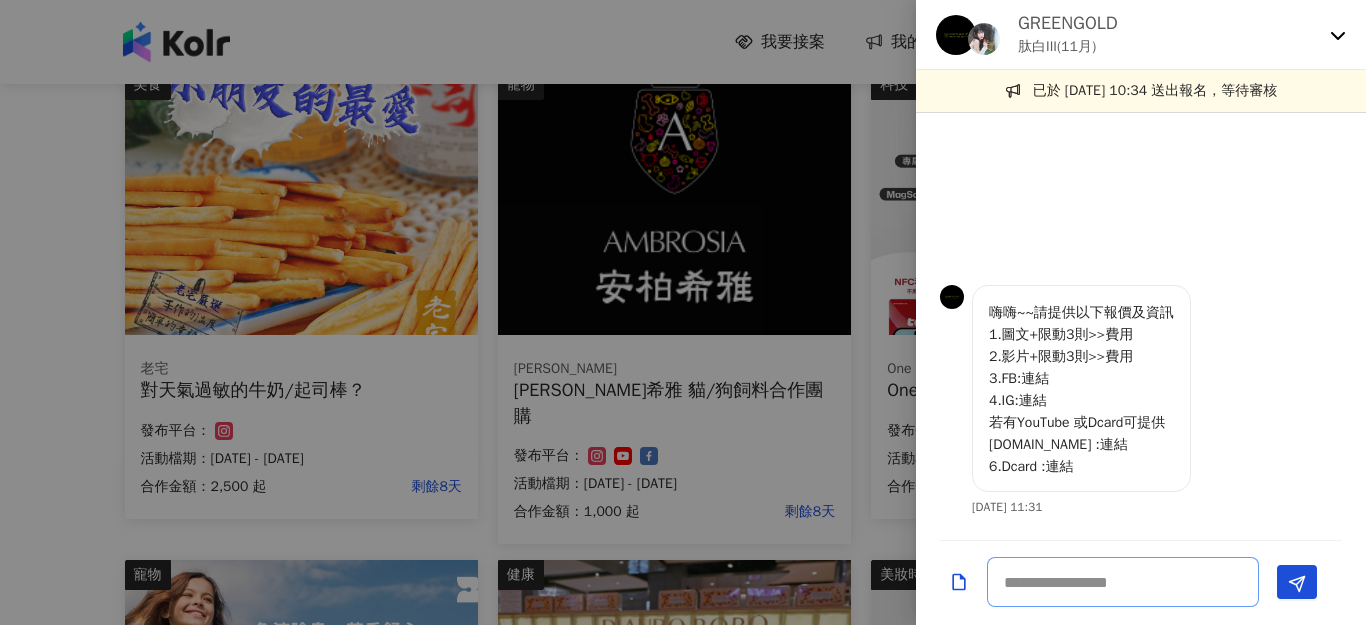 click at bounding box center [1123, 582] 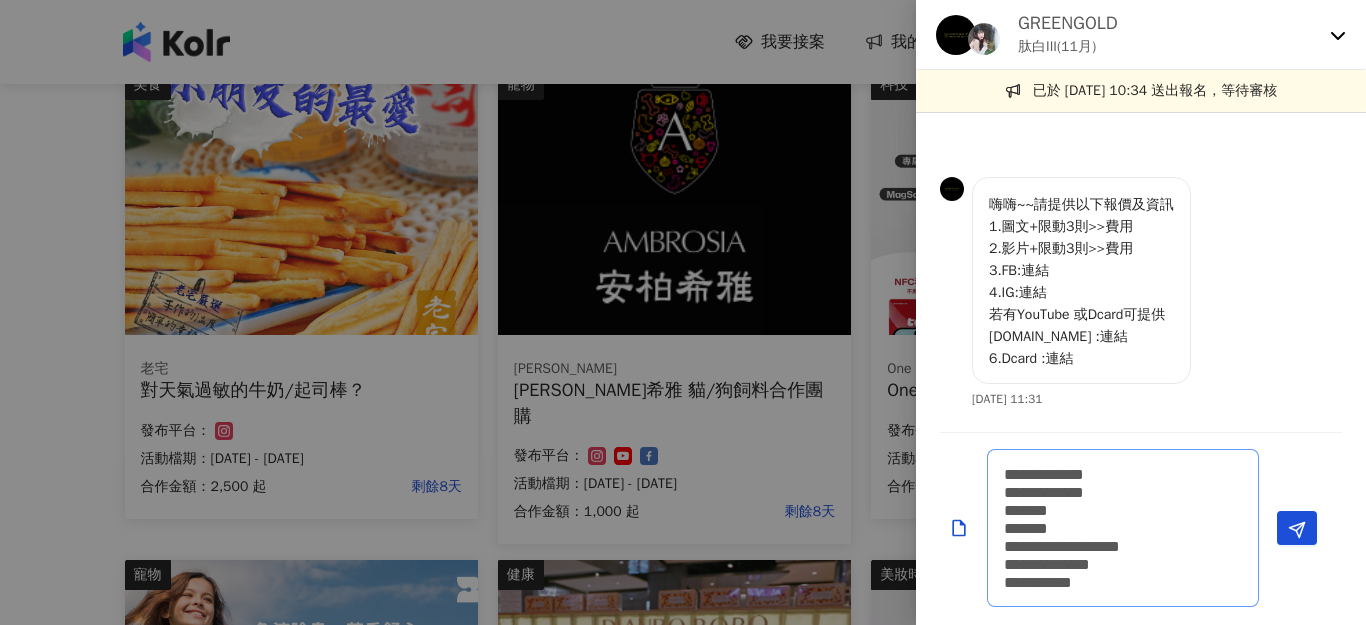 scroll, scrollTop: 2, scrollLeft: 0, axis: vertical 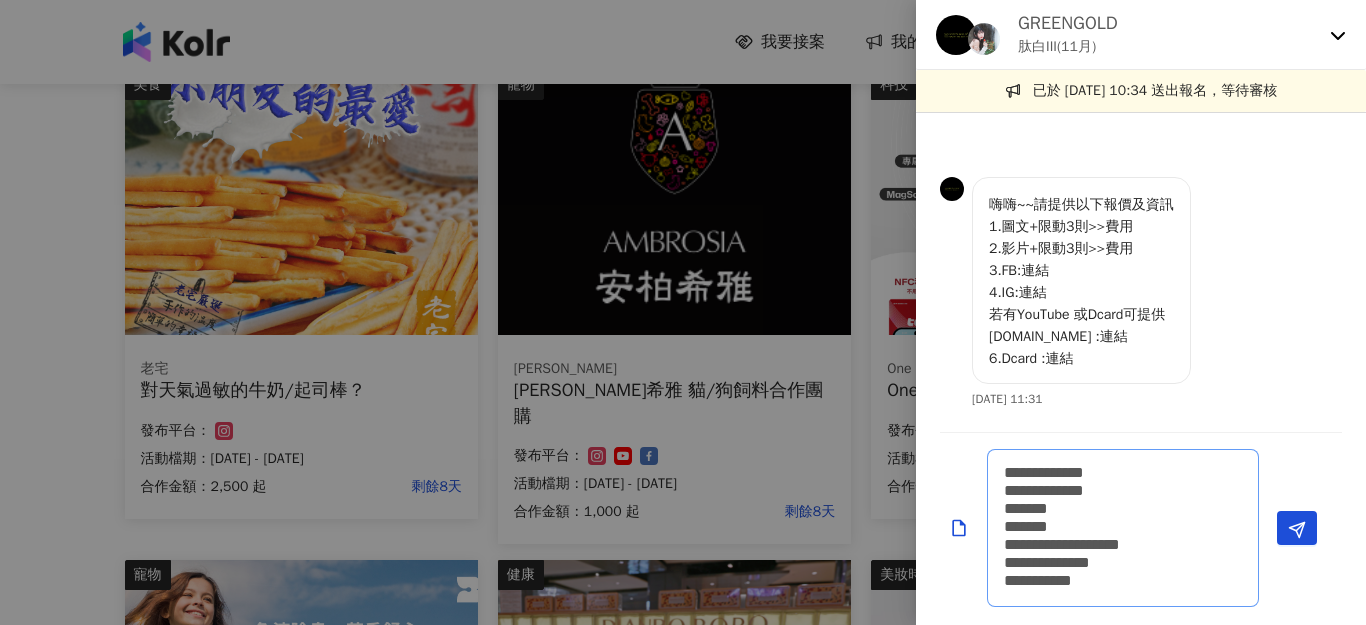 drag, startPoint x: 1138, startPoint y: 473, endPoint x: 1180, endPoint y: 470, distance: 42.107006 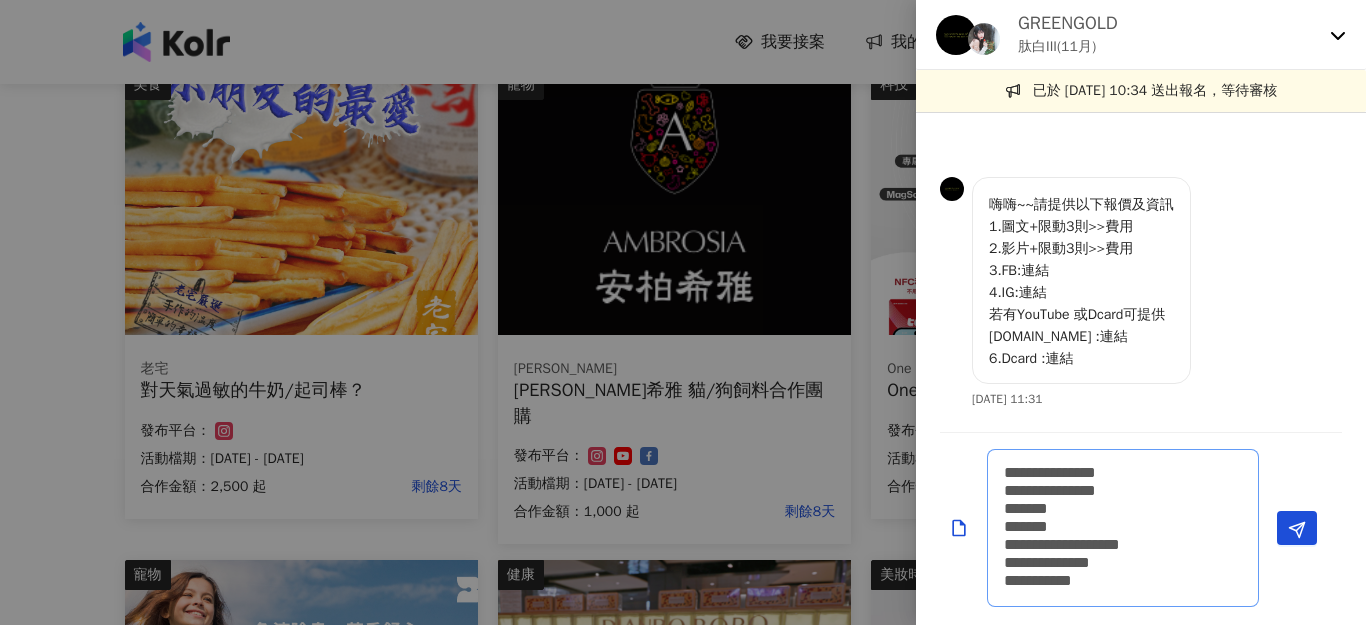 click on "**********" at bounding box center [1123, 528] 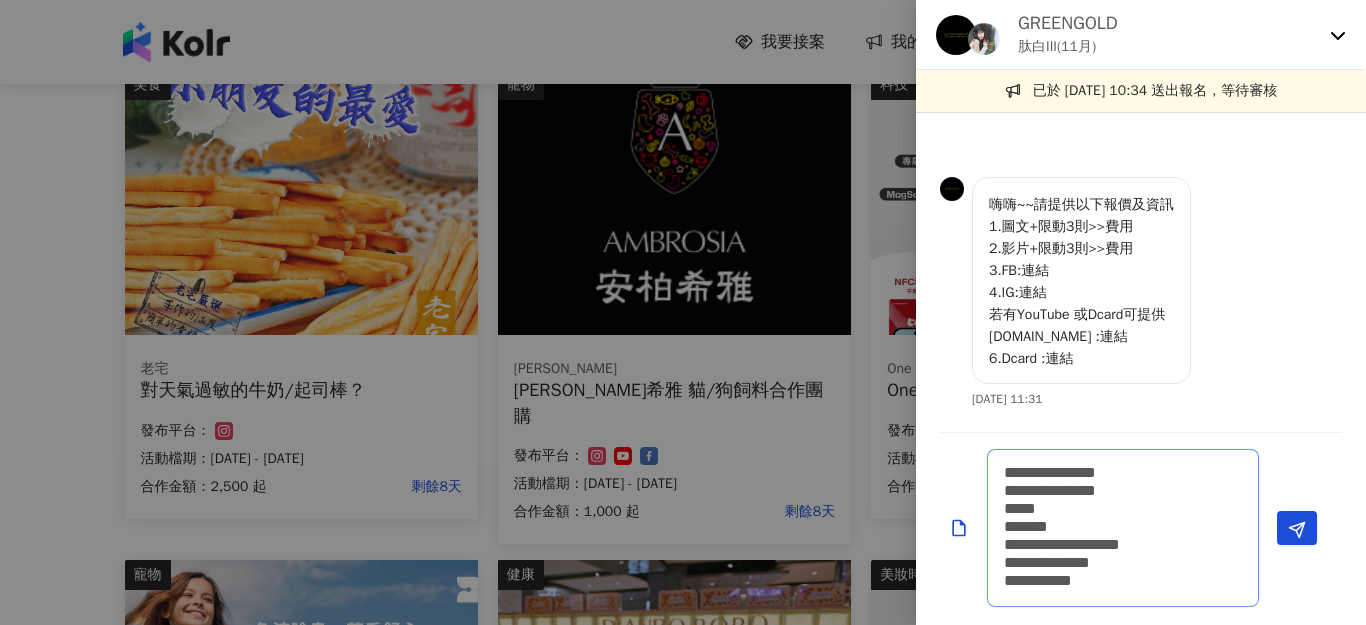 click on "**********" at bounding box center (1123, 528) 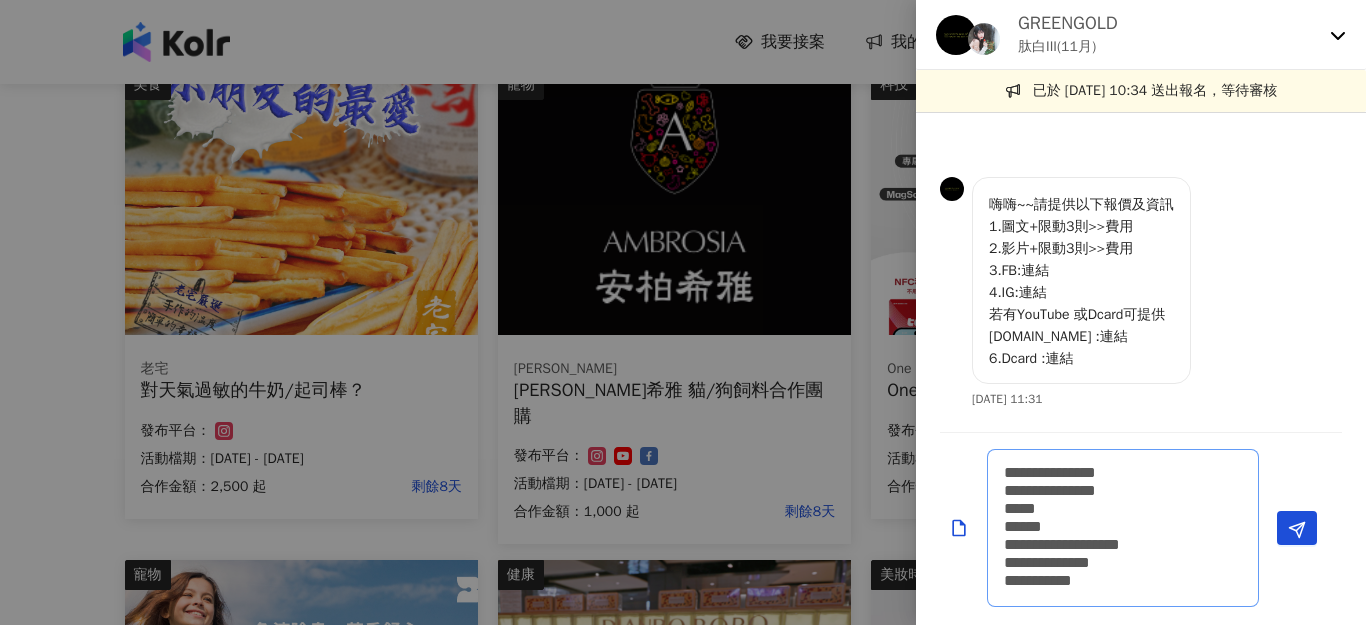 click on "**********" at bounding box center (1123, 528) 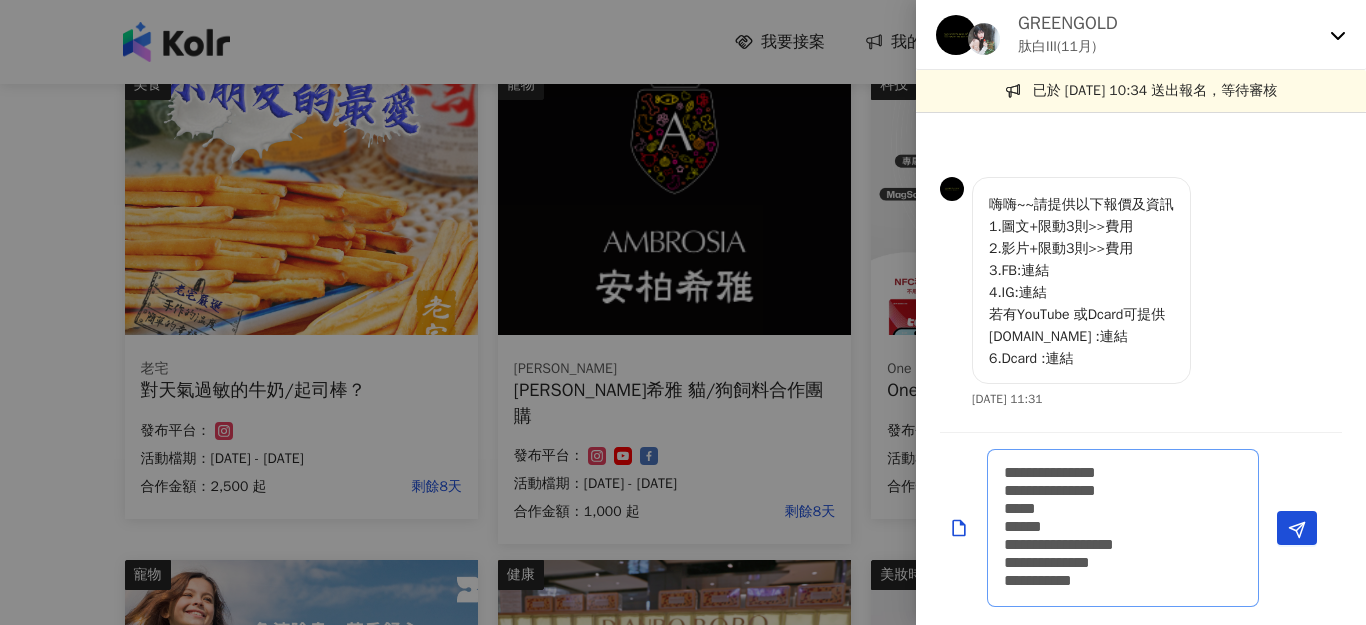 click on "**********" at bounding box center [1123, 528] 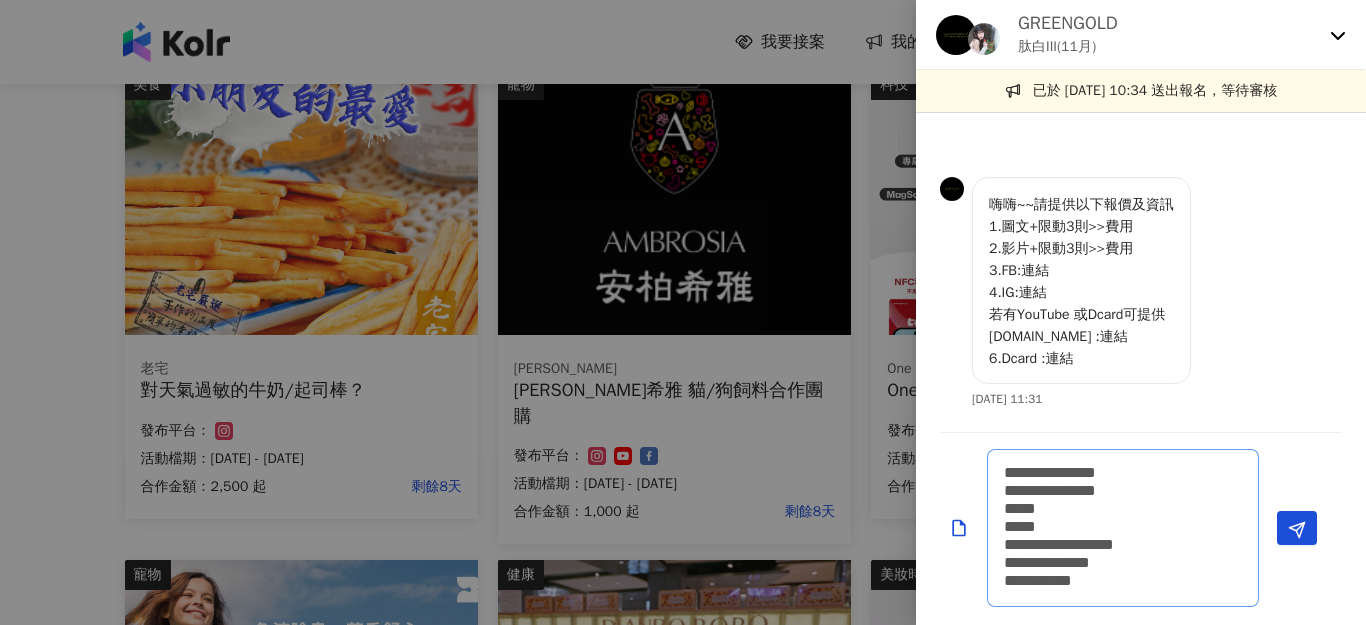 drag, startPoint x: 1111, startPoint y: 553, endPoint x: 1000, endPoint y: 553, distance: 111 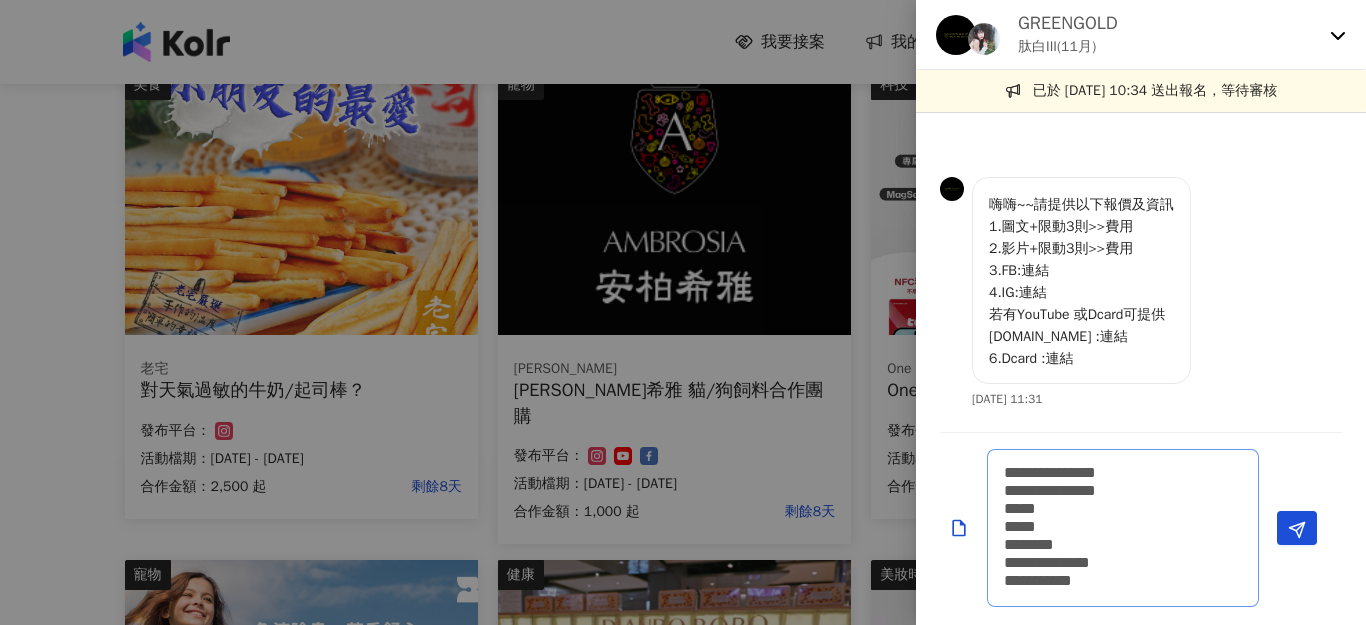 drag, startPoint x: 1053, startPoint y: 544, endPoint x: 1093, endPoint y: 544, distance: 40 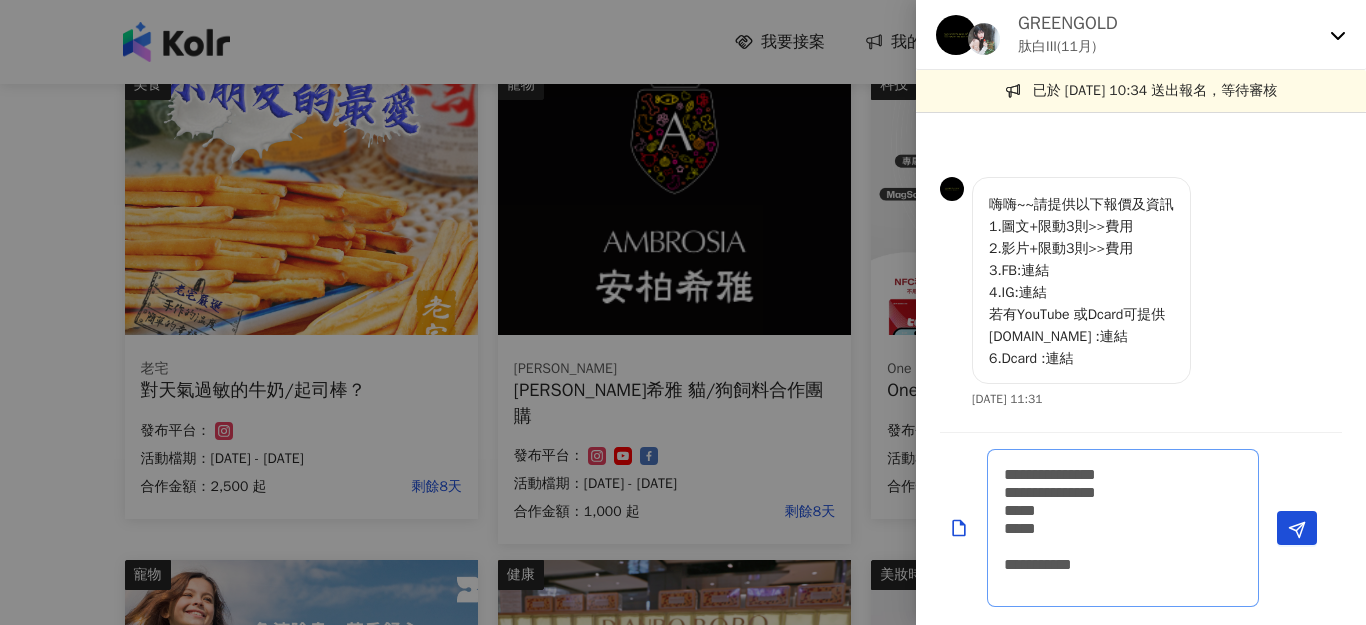 scroll, scrollTop: 0, scrollLeft: 0, axis: both 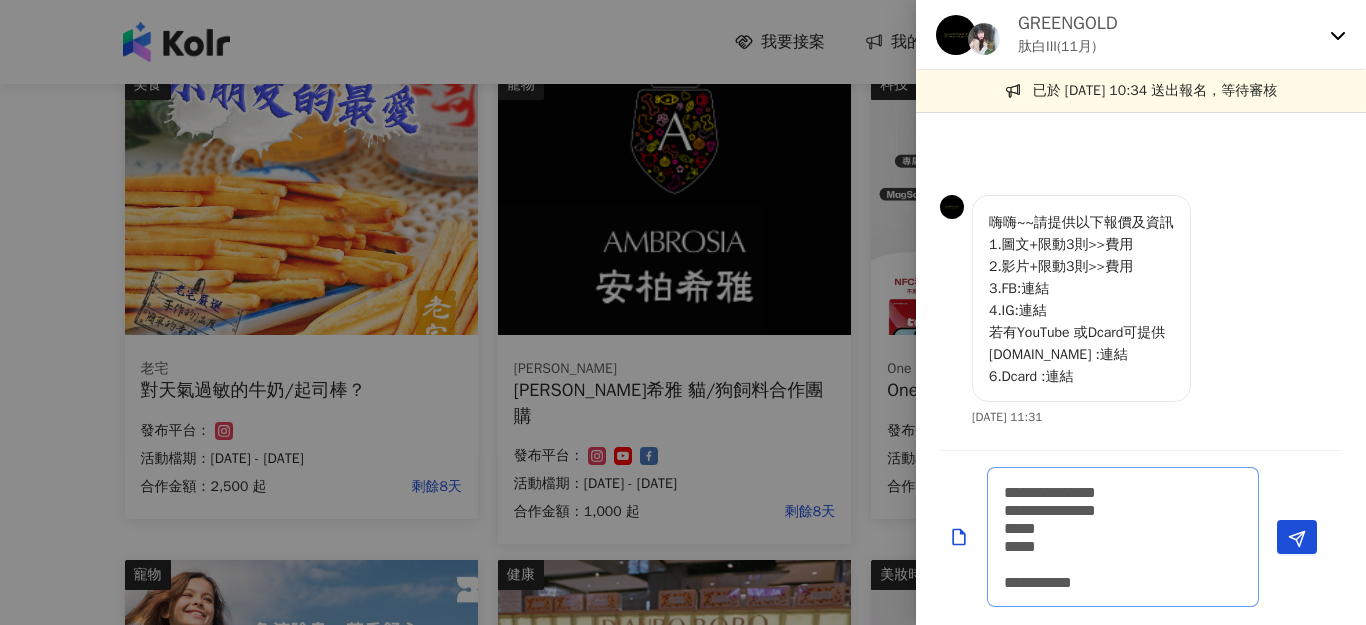 drag, startPoint x: 1012, startPoint y: 584, endPoint x: 1002, endPoint y: 567, distance: 19.723083 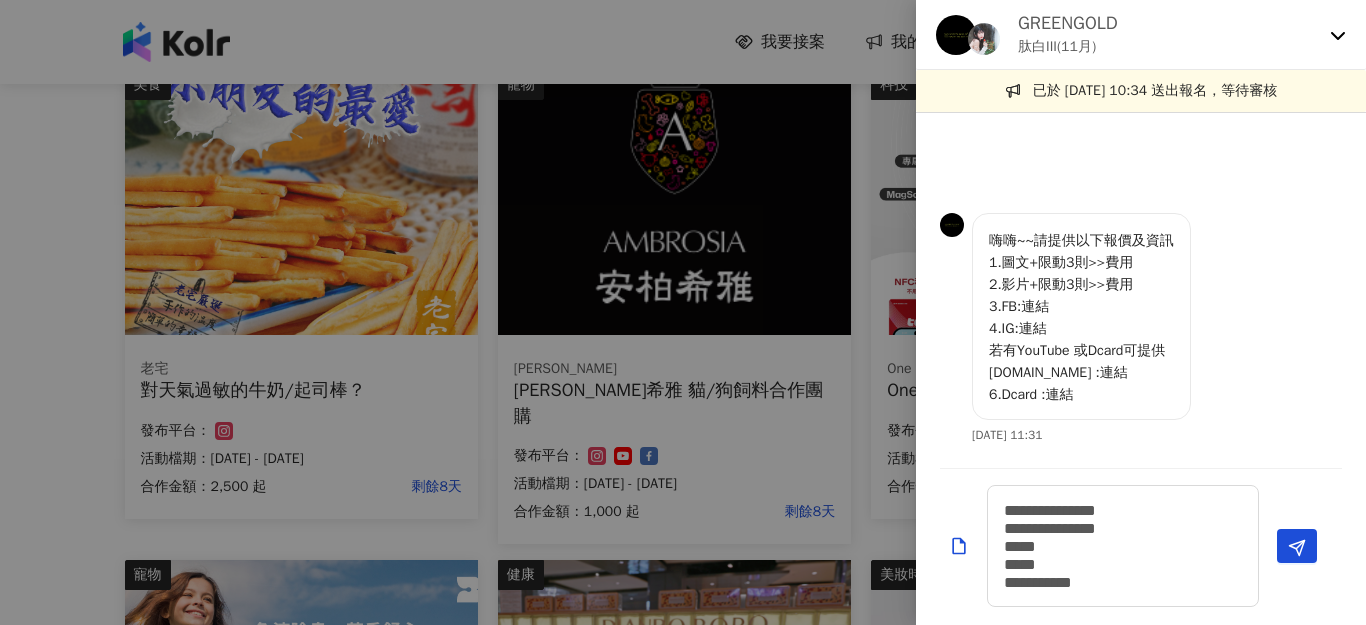 click at bounding box center [1141, 169] 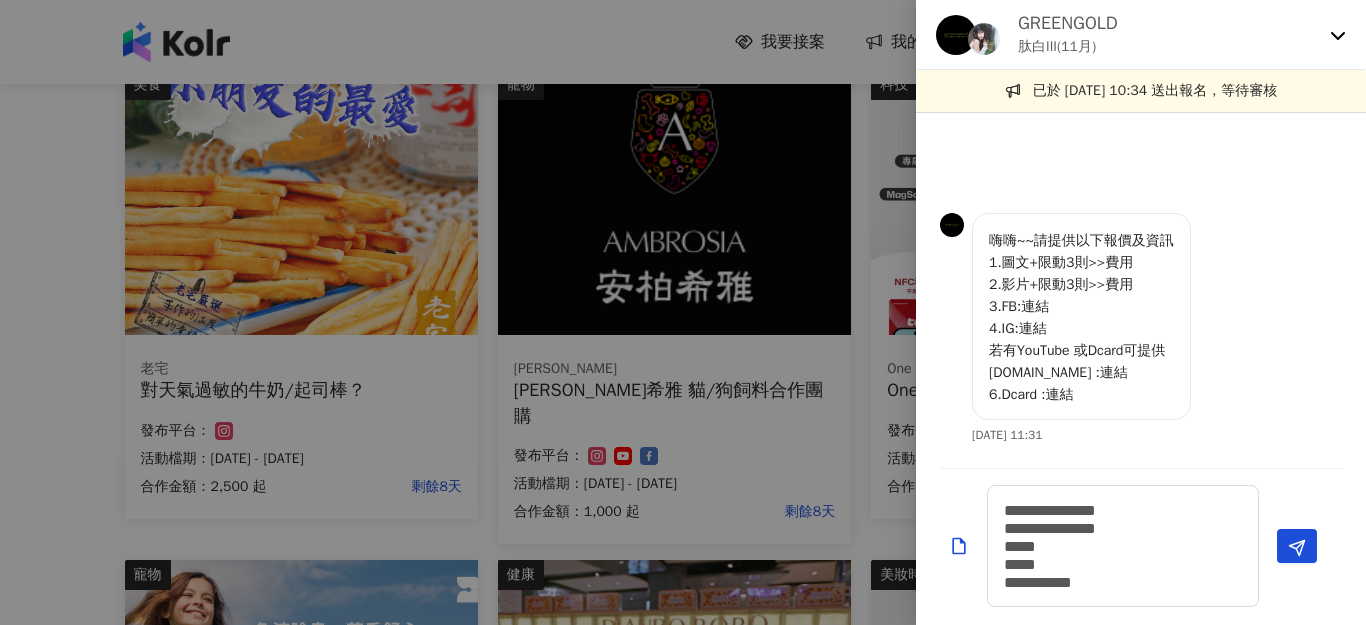 click on "嗨嗨~~請提供以下報價及資訊
1.圖文+限動3則>>費用
2.影片+限動3則>>費用
3.FB:連結
4.IG:連結
若有YouTube 或Dcard可提供
[DOMAIN_NAME] :連結
6.Dcard :連結" at bounding box center (1081, 316) 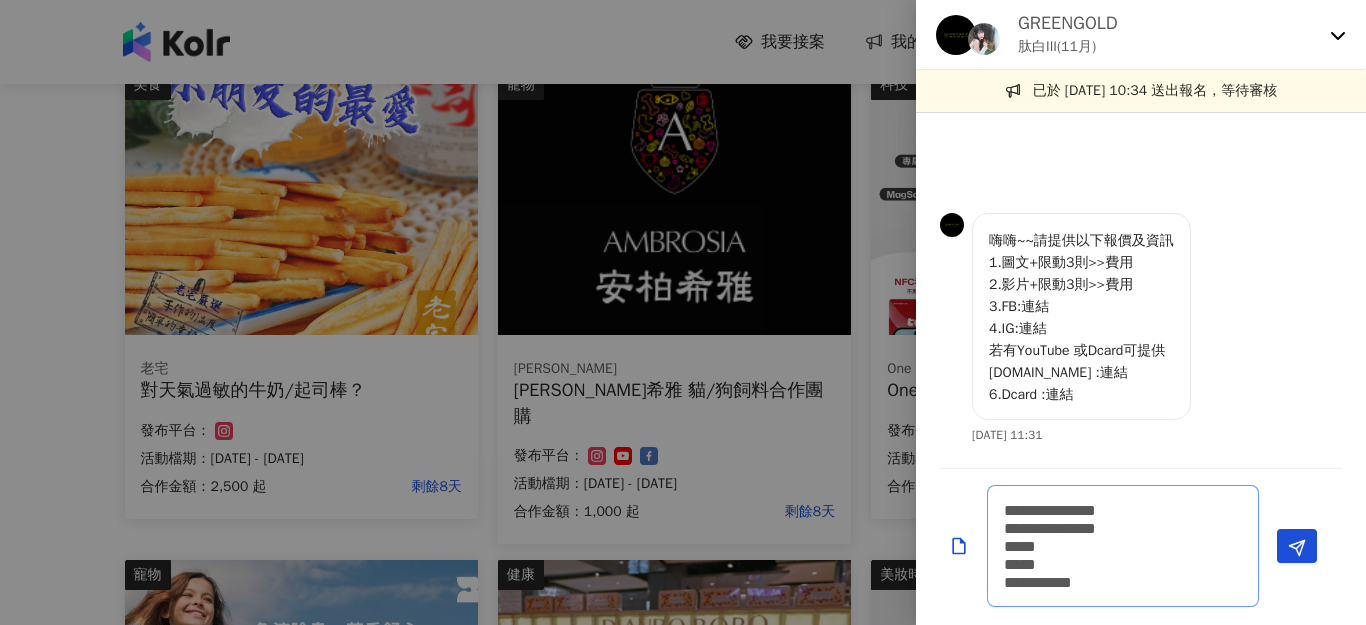 click on "**********" at bounding box center [1123, 546] 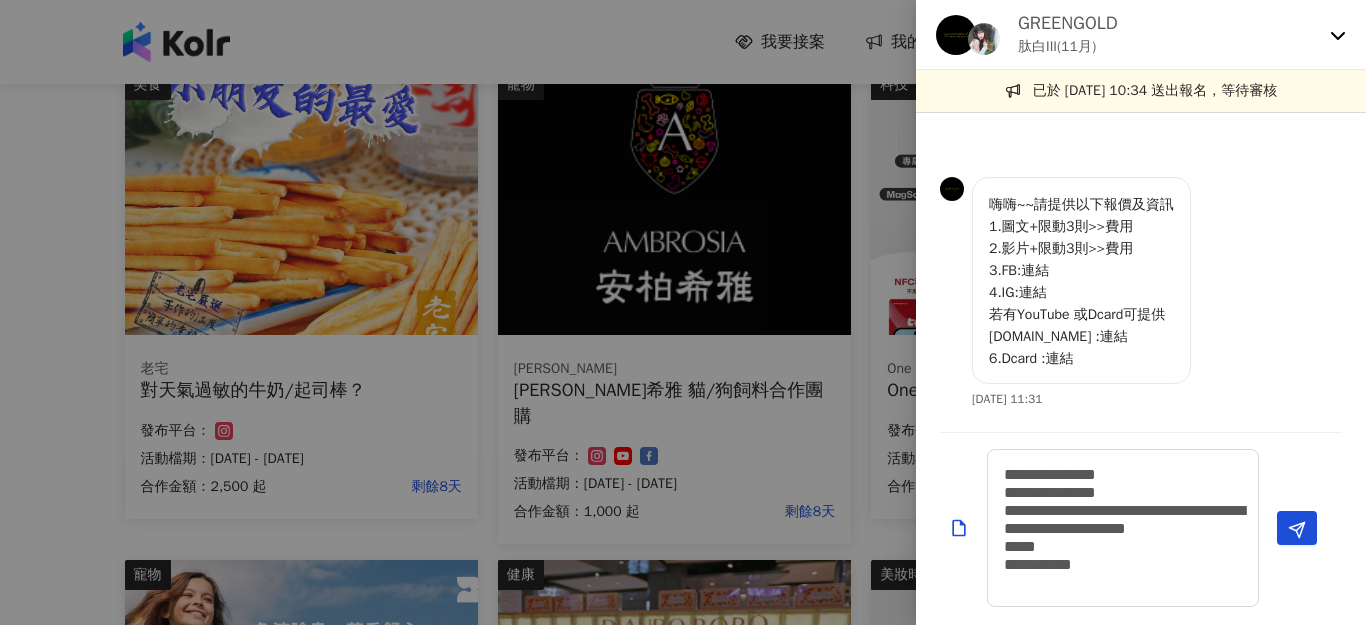 click on "嗨嗨~~請提供以下報價及資訊
1.圖文+限動3則>>費用
2.影片+限動3則>>費用
3.FB:連結
4.IG:連結
若有YouTube 或Dcard可提供
[DOMAIN_NAME] :連結
6.Dcard :連結 [DATE] 11:31" at bounding box center (1141, 298) 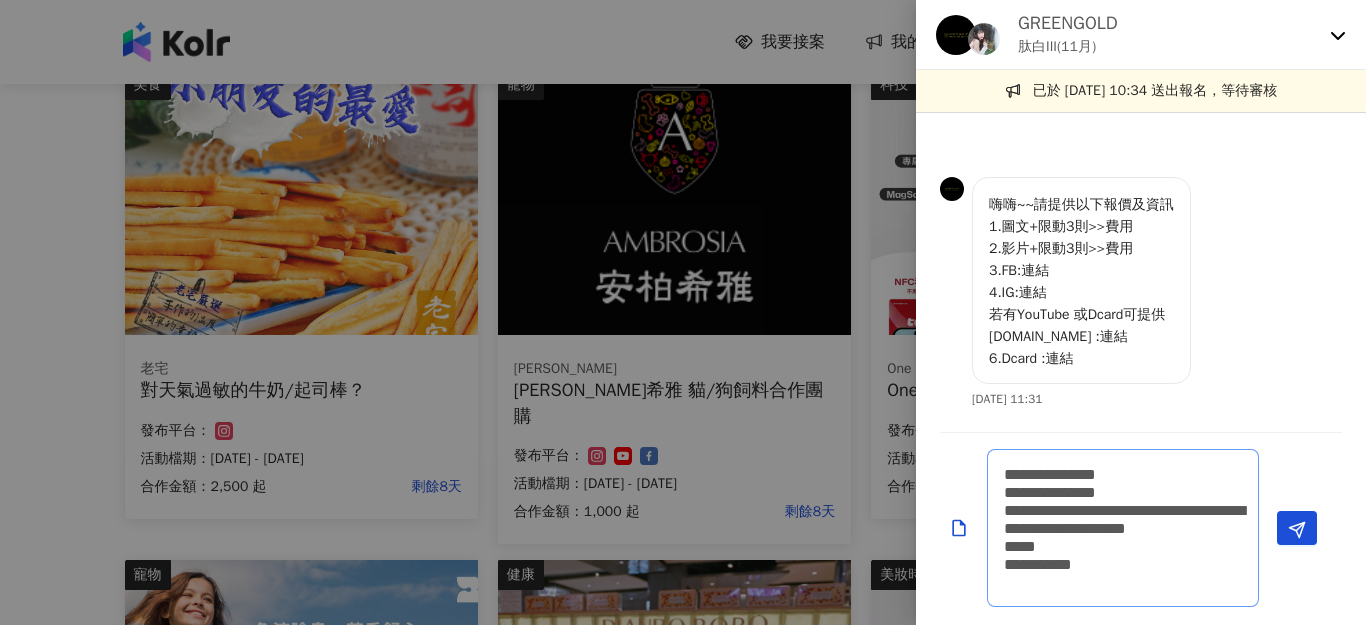 click on "**********" at bounding box center (1123, 528) 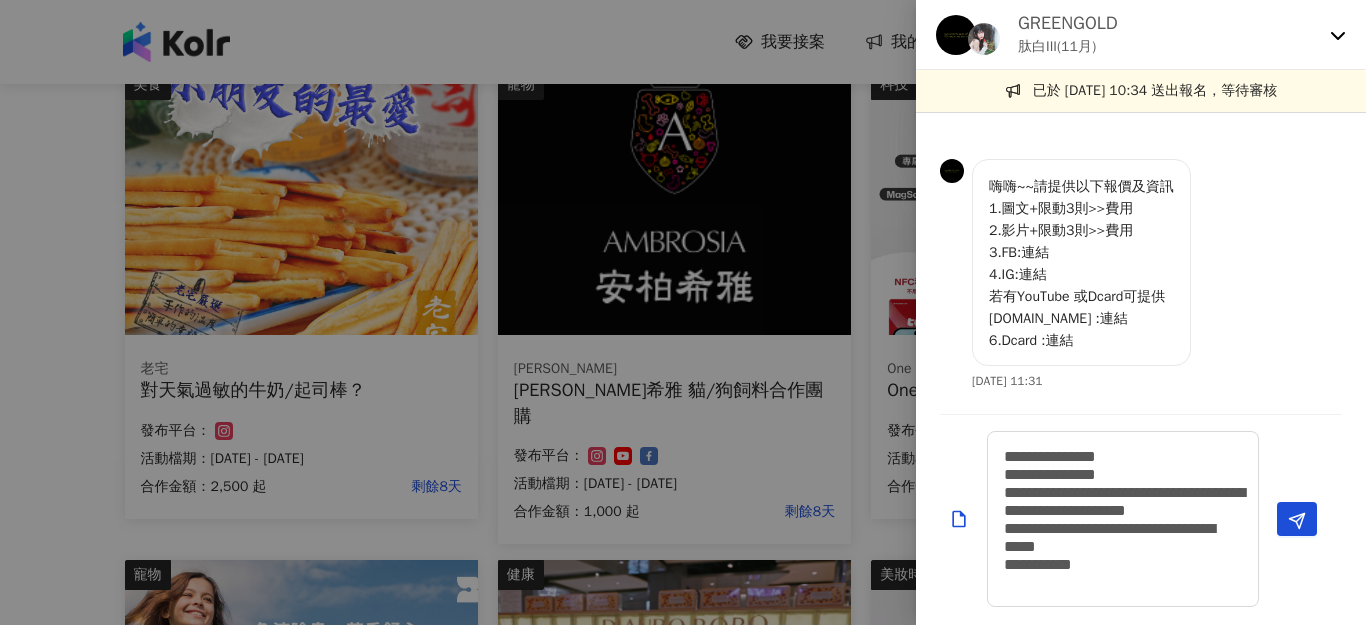 click on "嗨嗨~~請提供以下報價及資訊
1.圖文+限動3則>>費用
2.影片+限動3則>>費用
3.FB:連結
4.IG:連結
若有YouTube 或Dcard可提供
[DOMAIN_NAME] :連結
6.Dcard :連結 [DATE] 11:31" at bounding box center [1141, 280] 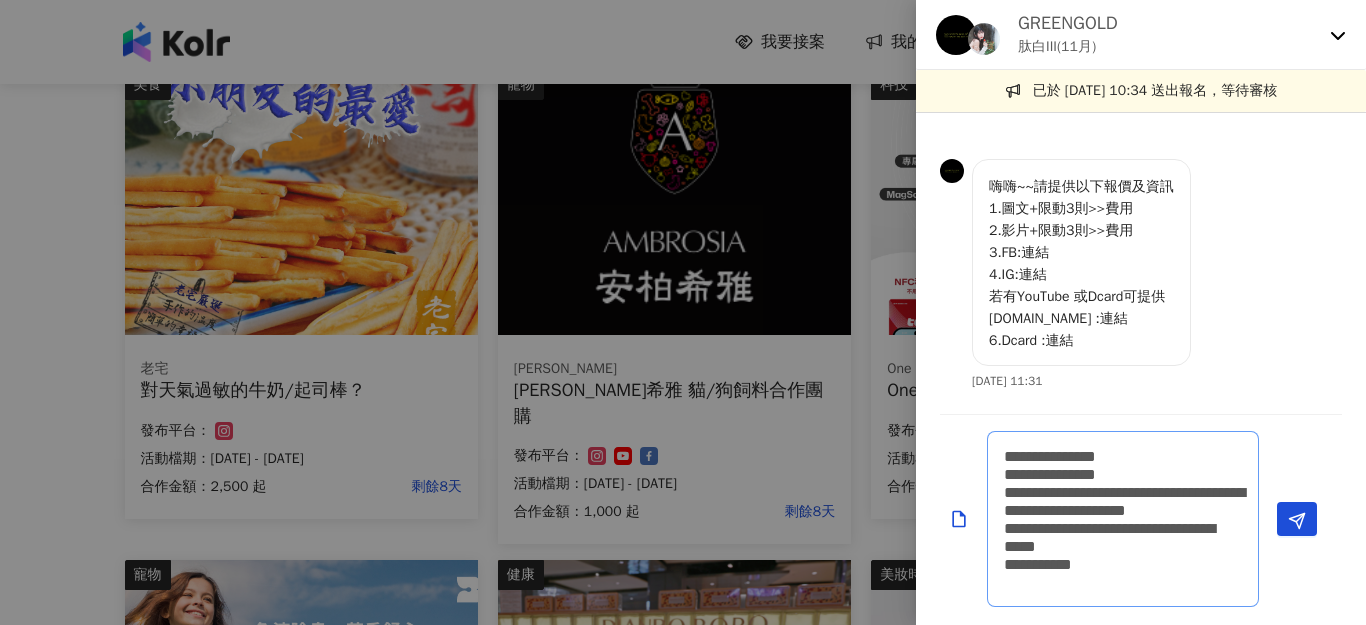 click on "**********" at bounding box center [1123, 519] 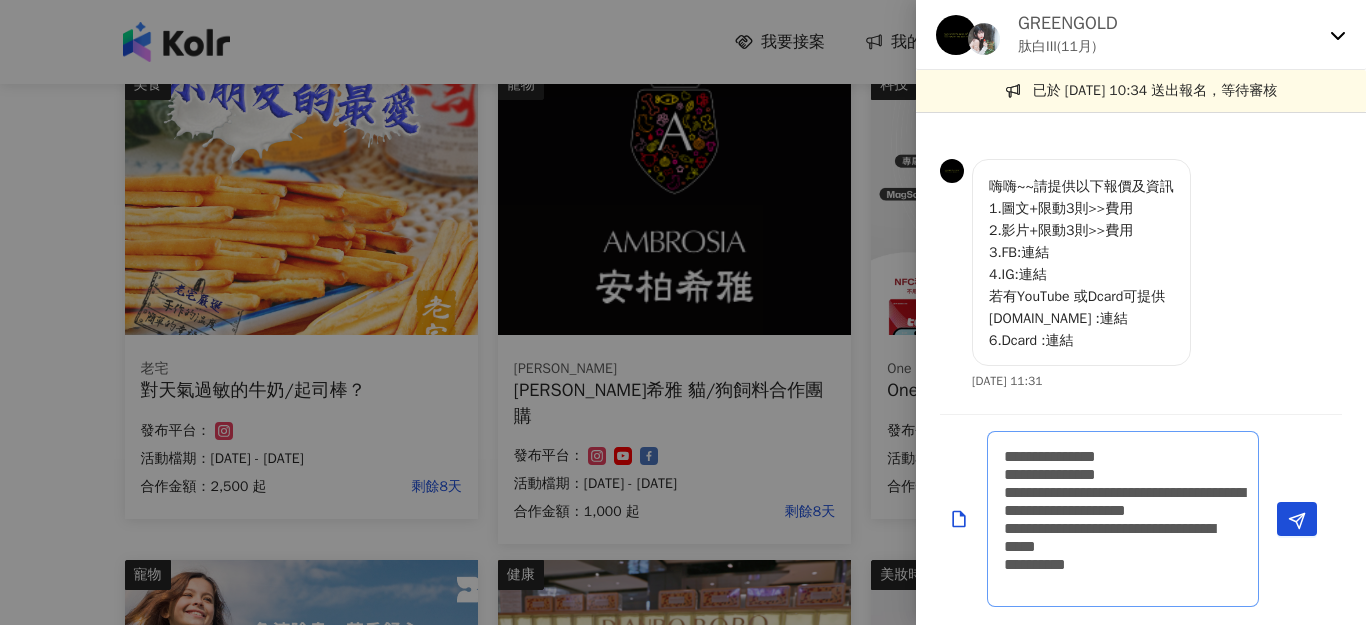 paste on "**********" 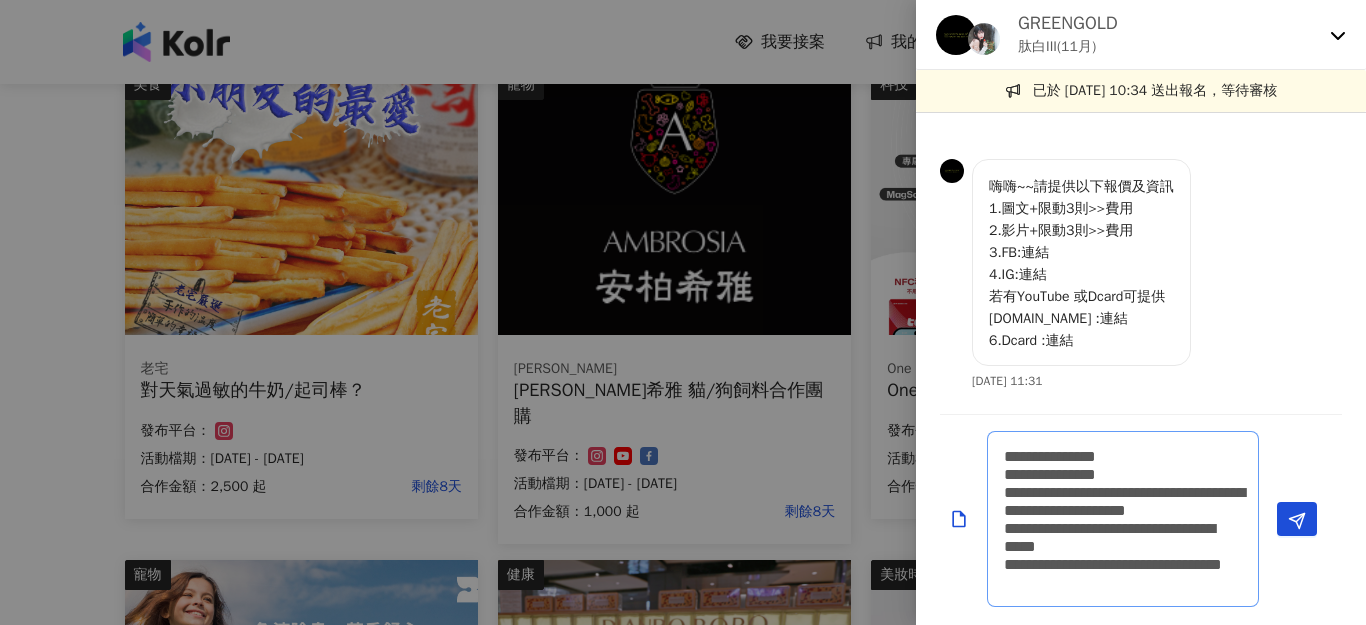 scroll, scrollTop: 2, scrollLeft: 0, axis: vertical 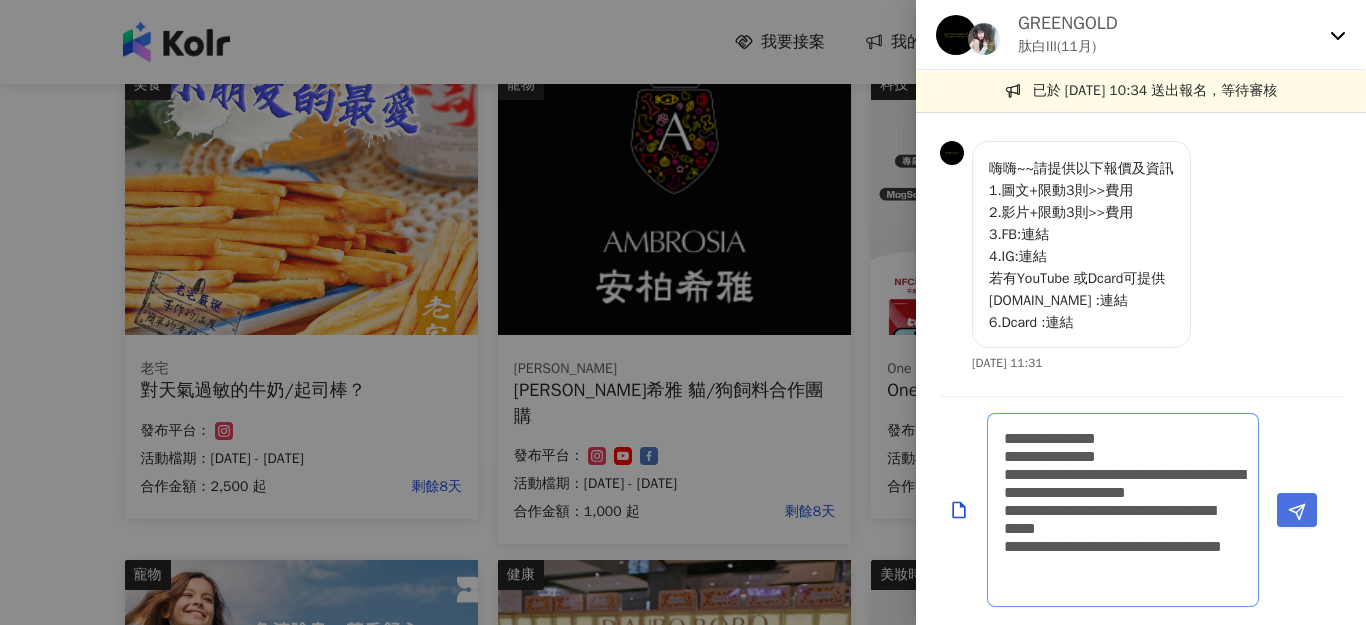 type on "**********" 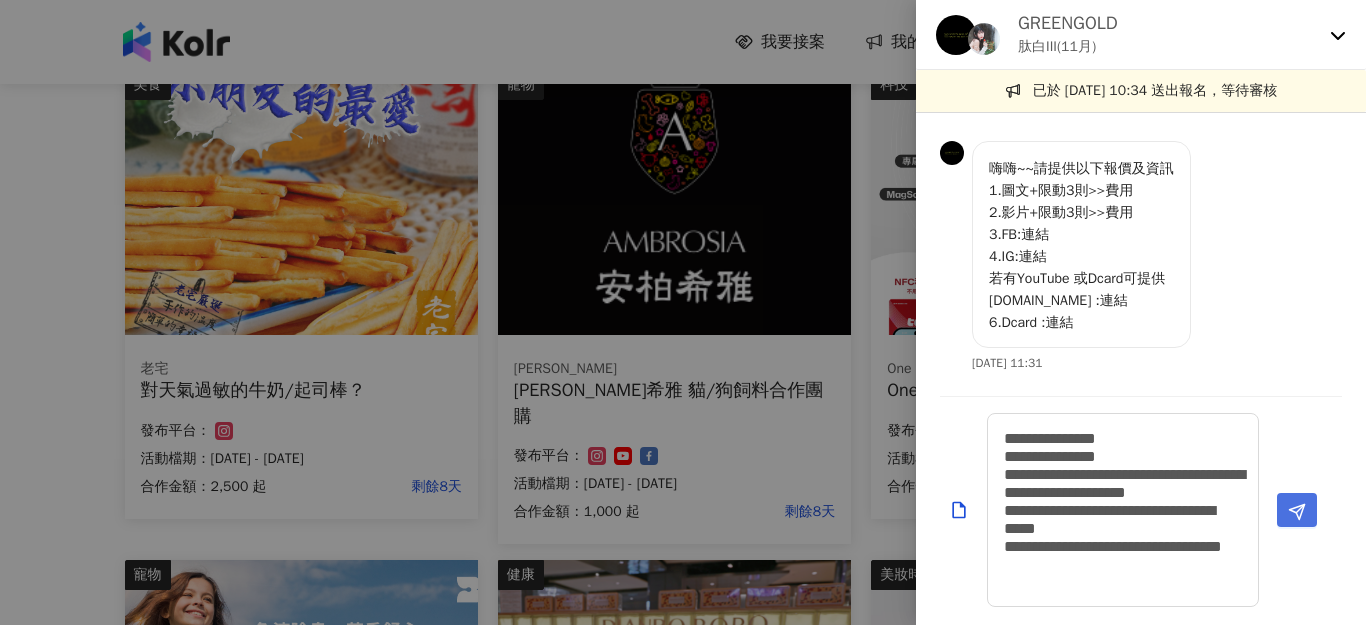 click 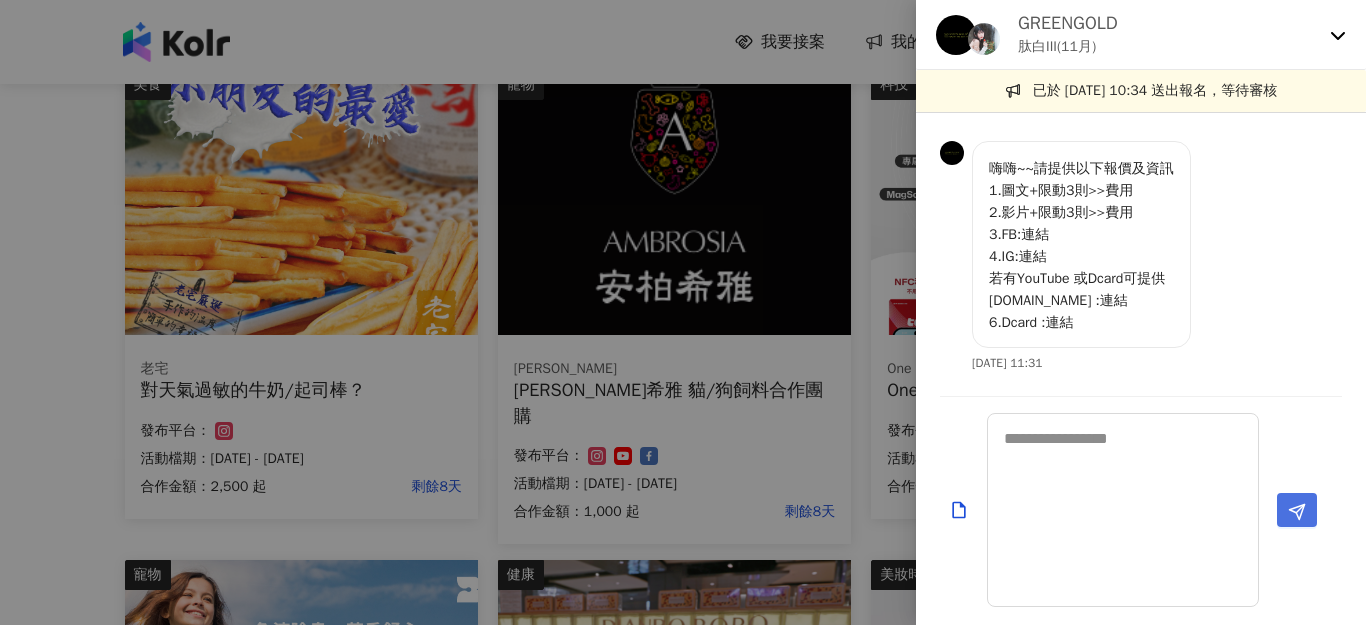 scroll, scrollTop: 0, scrollLeft: 0, axis: both 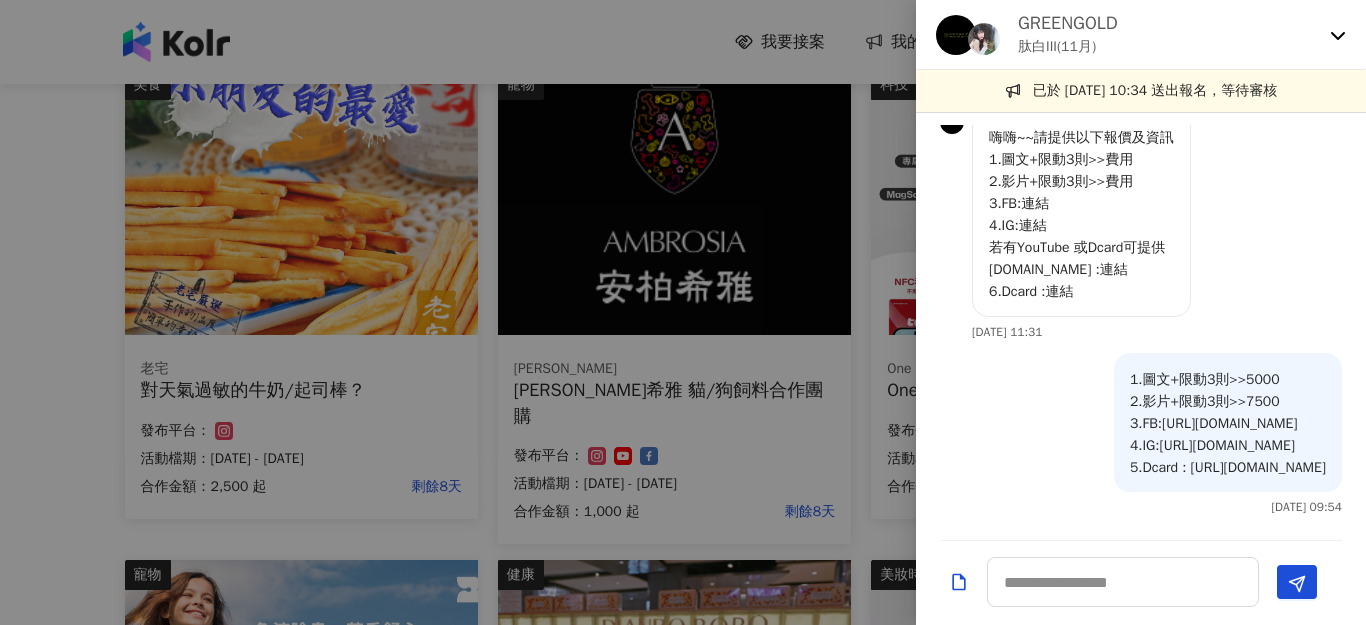 click on "GREENGOLD 肽白III(11月)" at bounding box center [1141, 35] 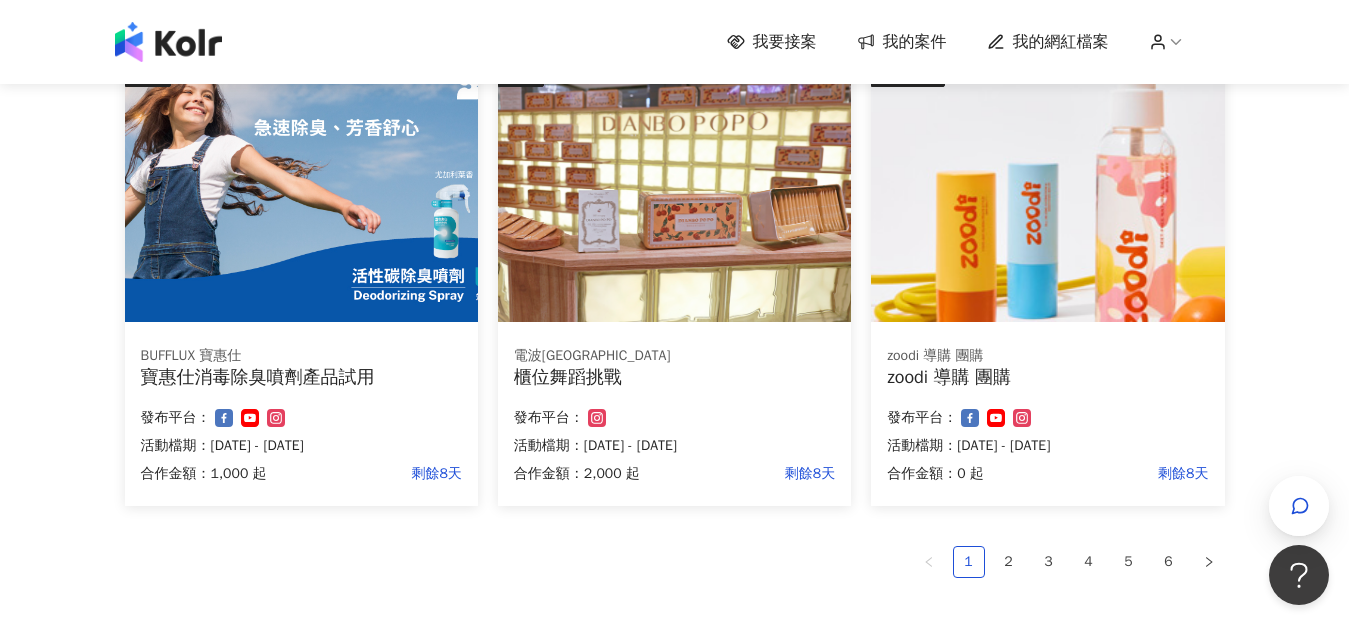 scroll, scrollTop: 1300, scrollLeft: 0, axis: vertical 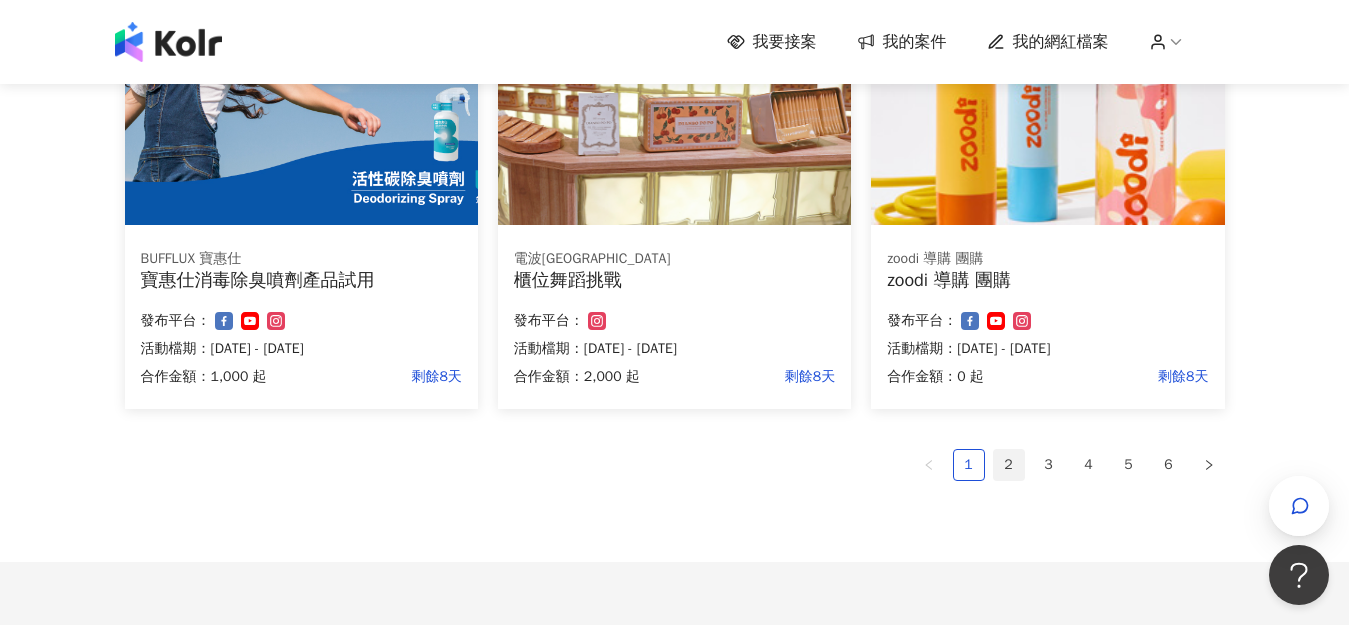 click on "2" at bounding box center (1009, 465) 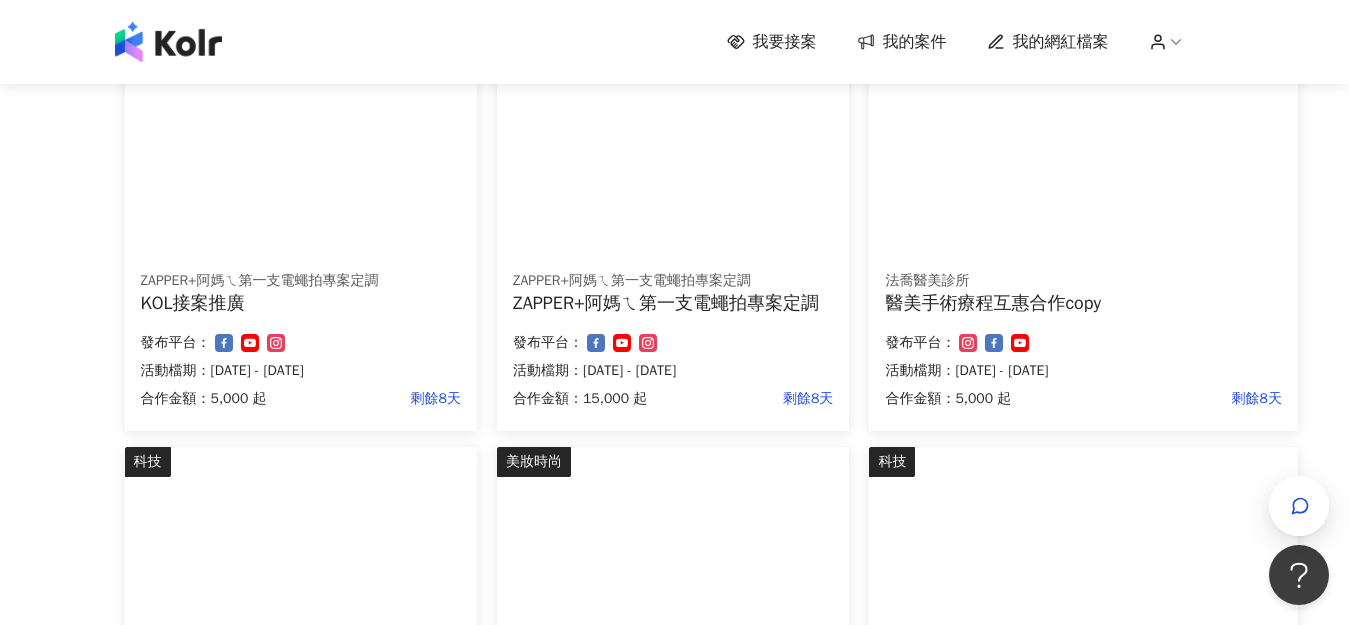 scroll, scrollTop: 425, scrollLeft: 0, axis: vertical 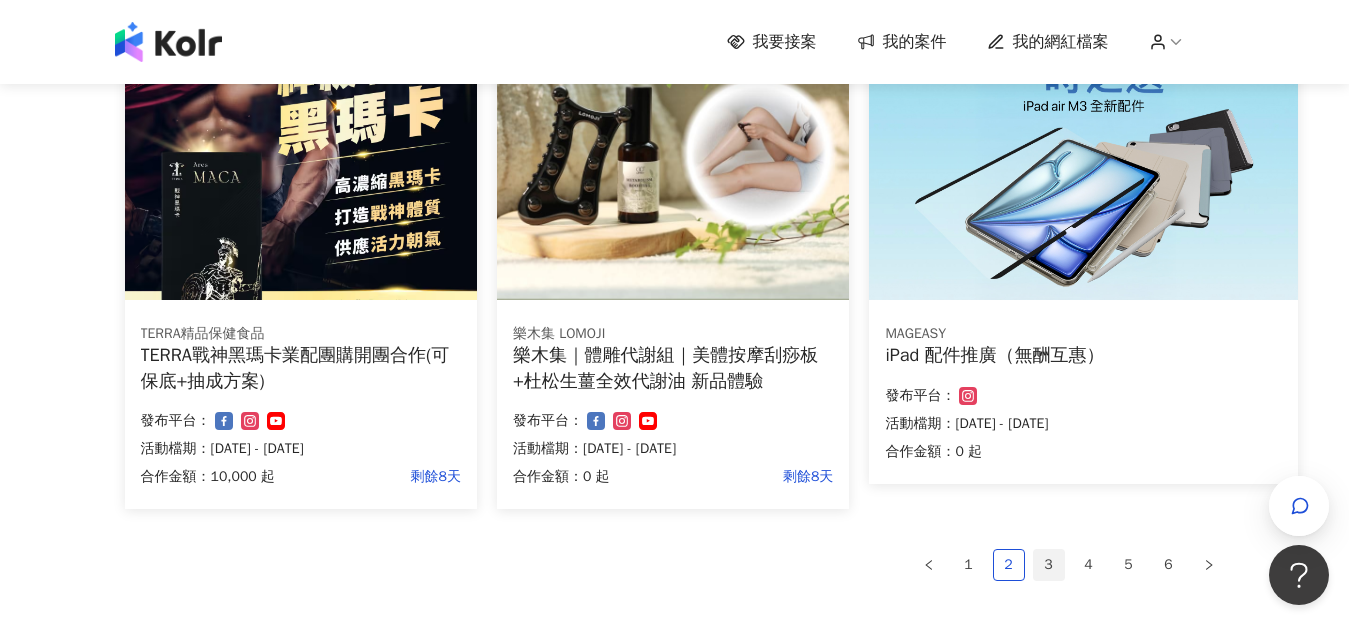 click on "3" at bounding box center [1049, 565] 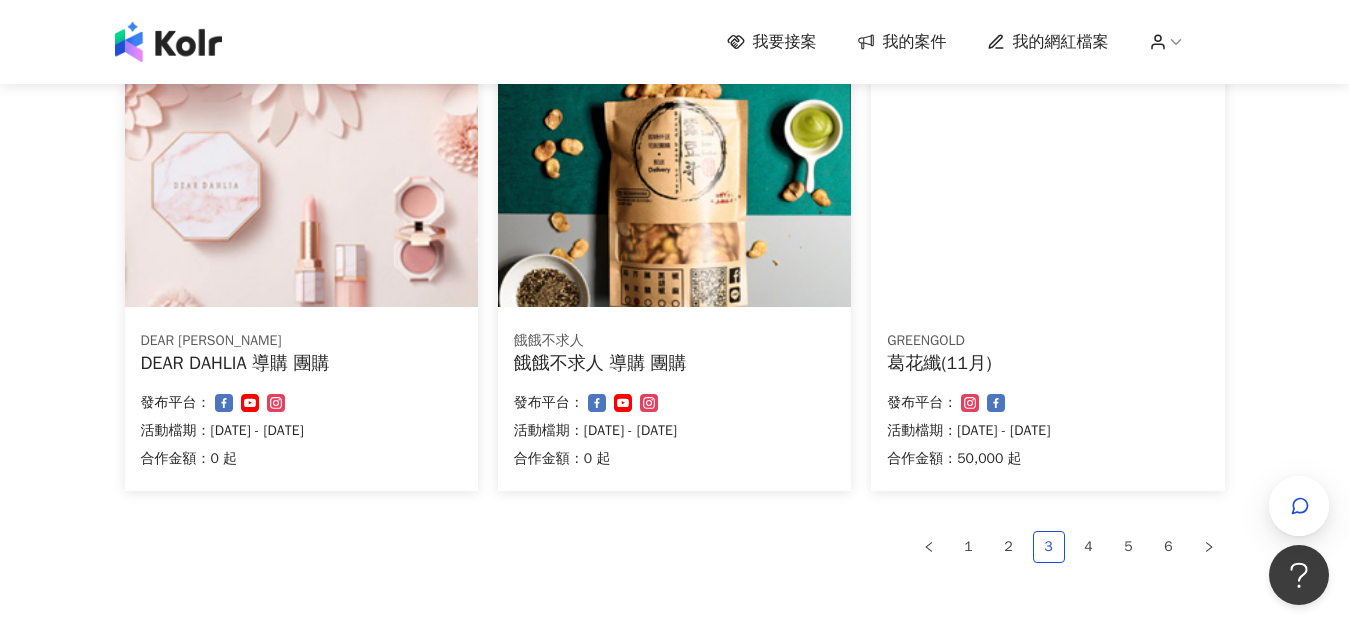 scroll, scrollTop: 1250, scrollLeft: 0, axis: vertical 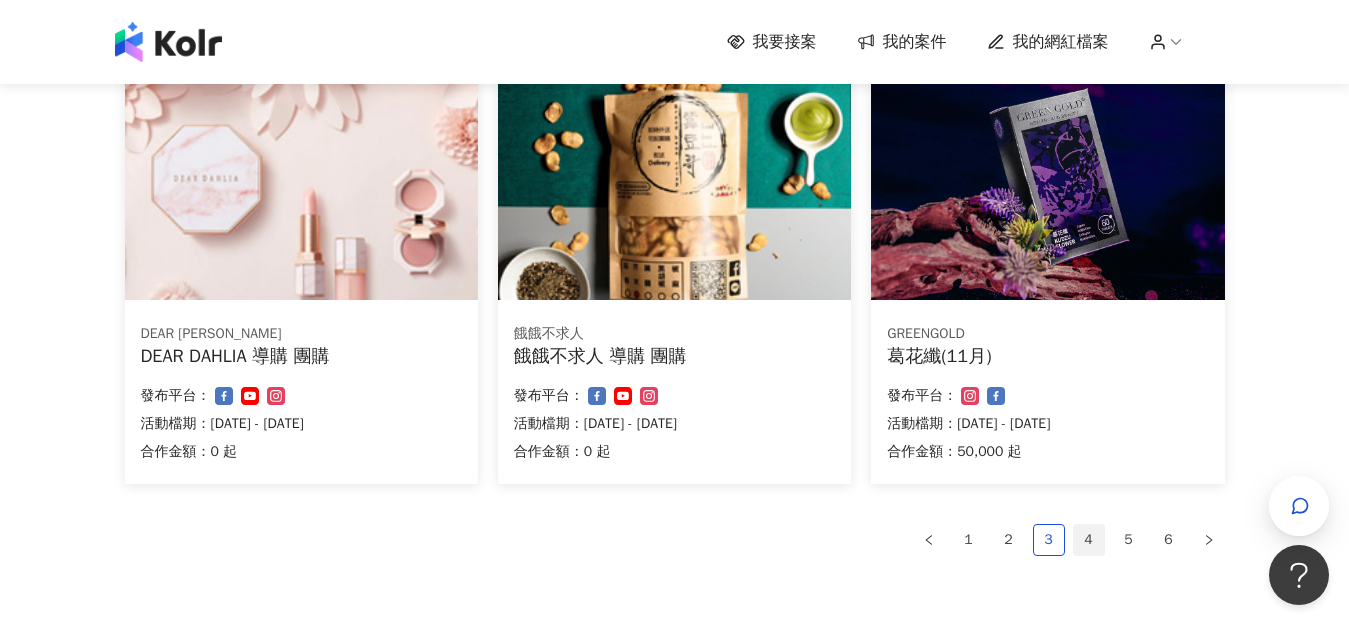 click on "4" at bounding box center [1089, 540] 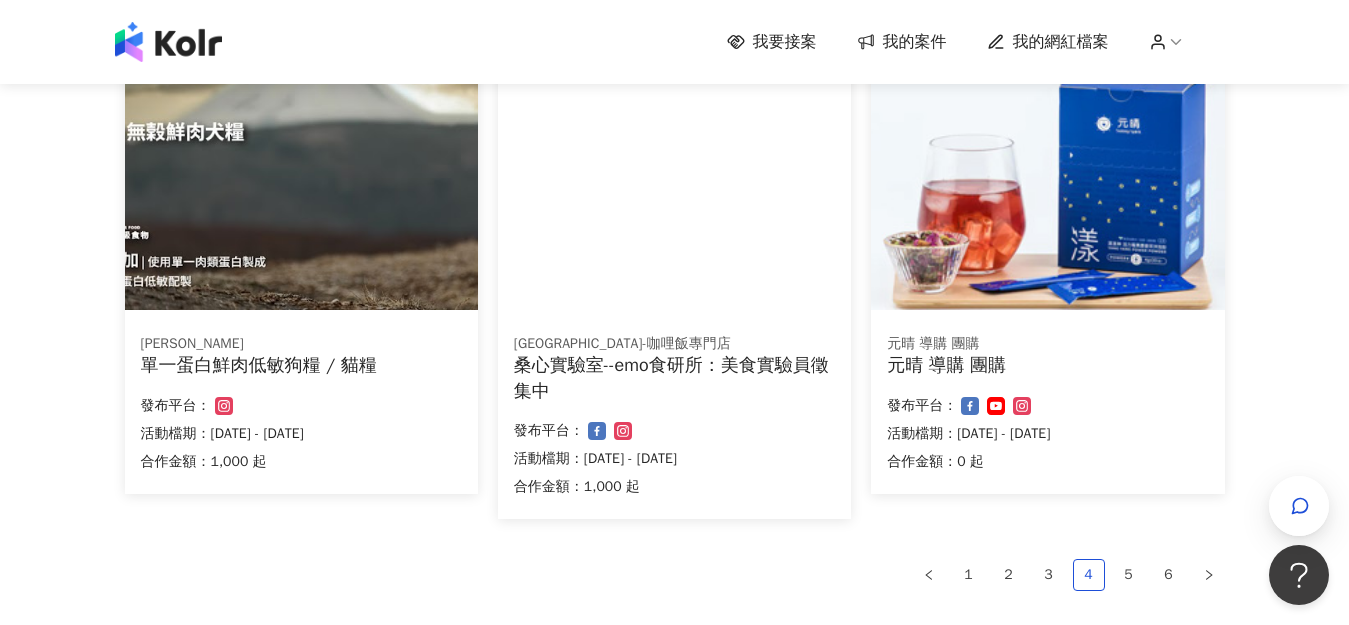 scroll, scrollTop: 1250, scrollLeft: 0, axis: vertical 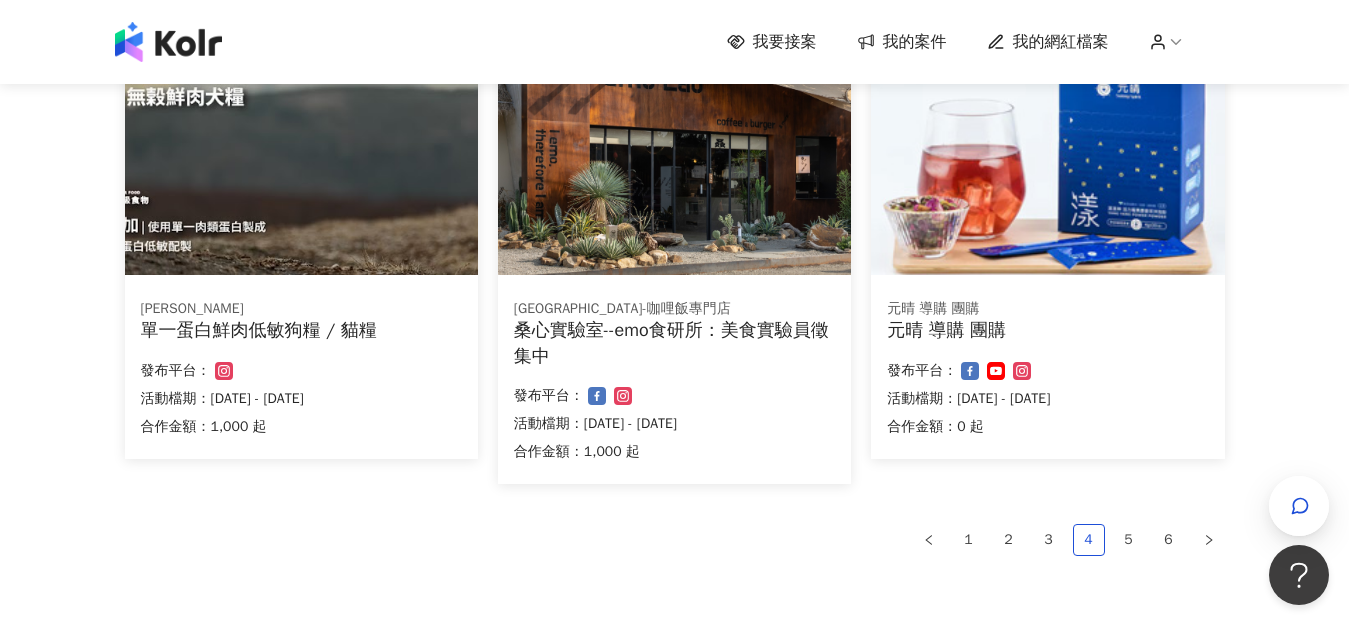 drag, startPoint x: 1124, startPoint y: 548, endPoint x: 988, endPoint y: 578, distance: 139.26952 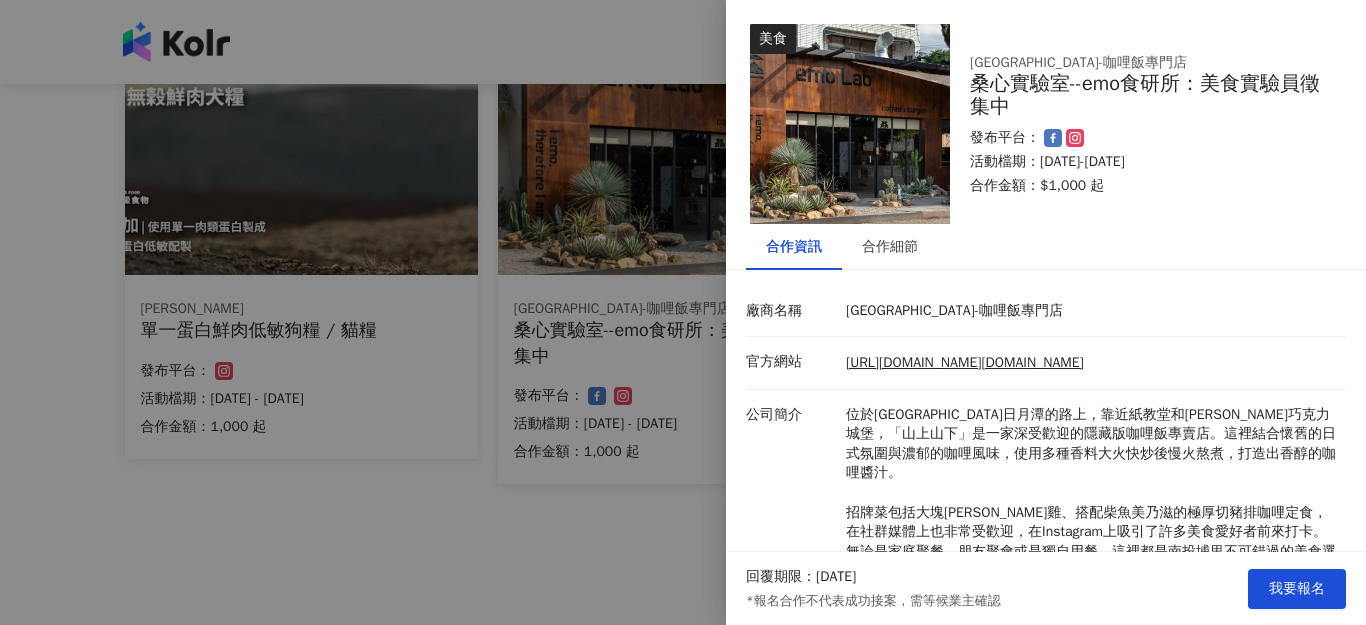 click at bounding box center (683, 312) 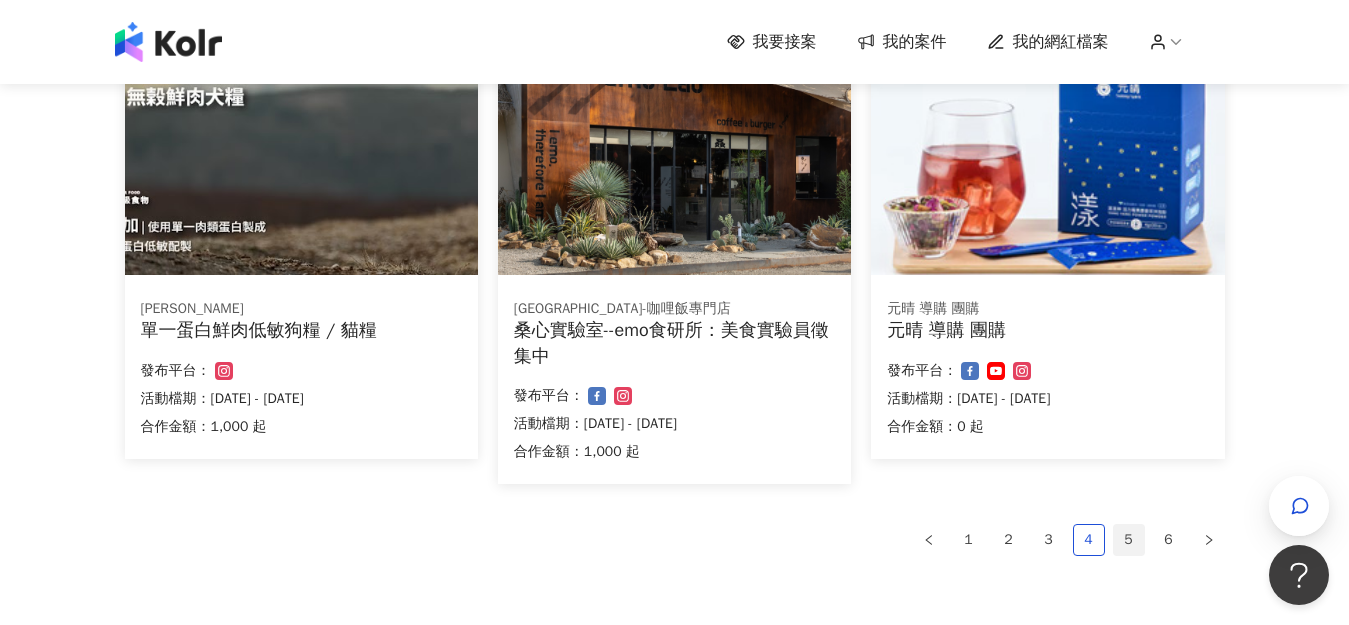 click on "5" at bounding box center (1129, 540) 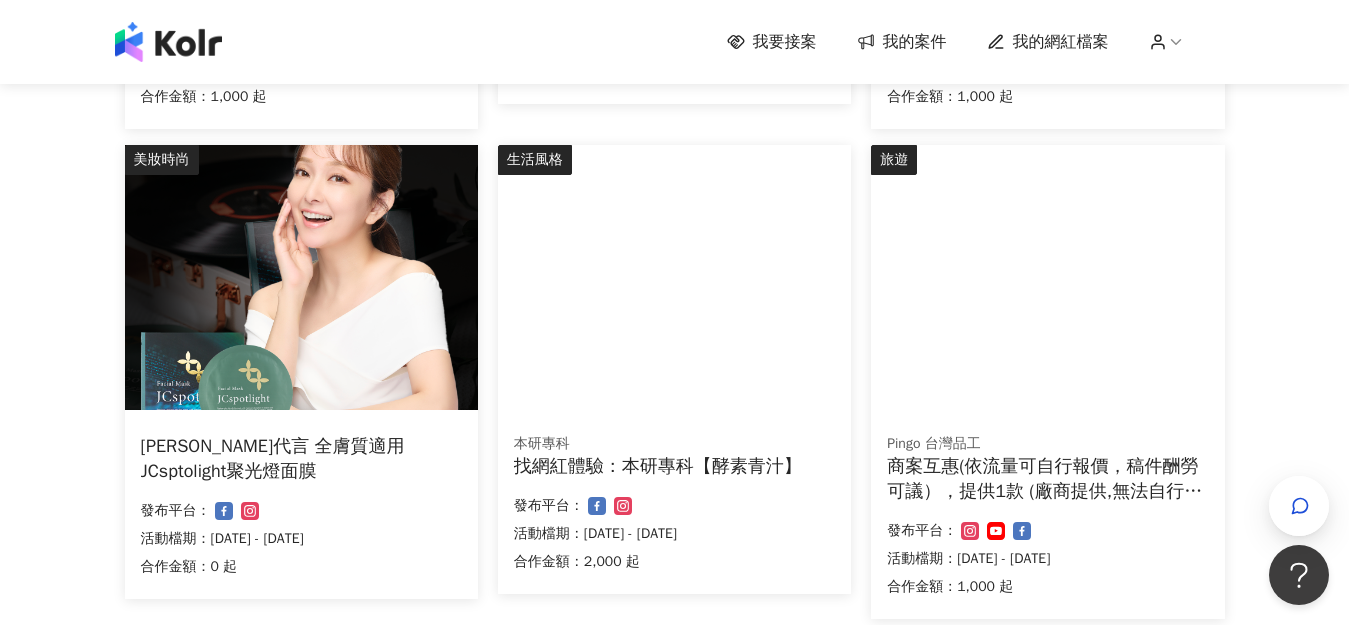 scroll, scrollTop: 1350, scrollLeft: 0, axis: vertical 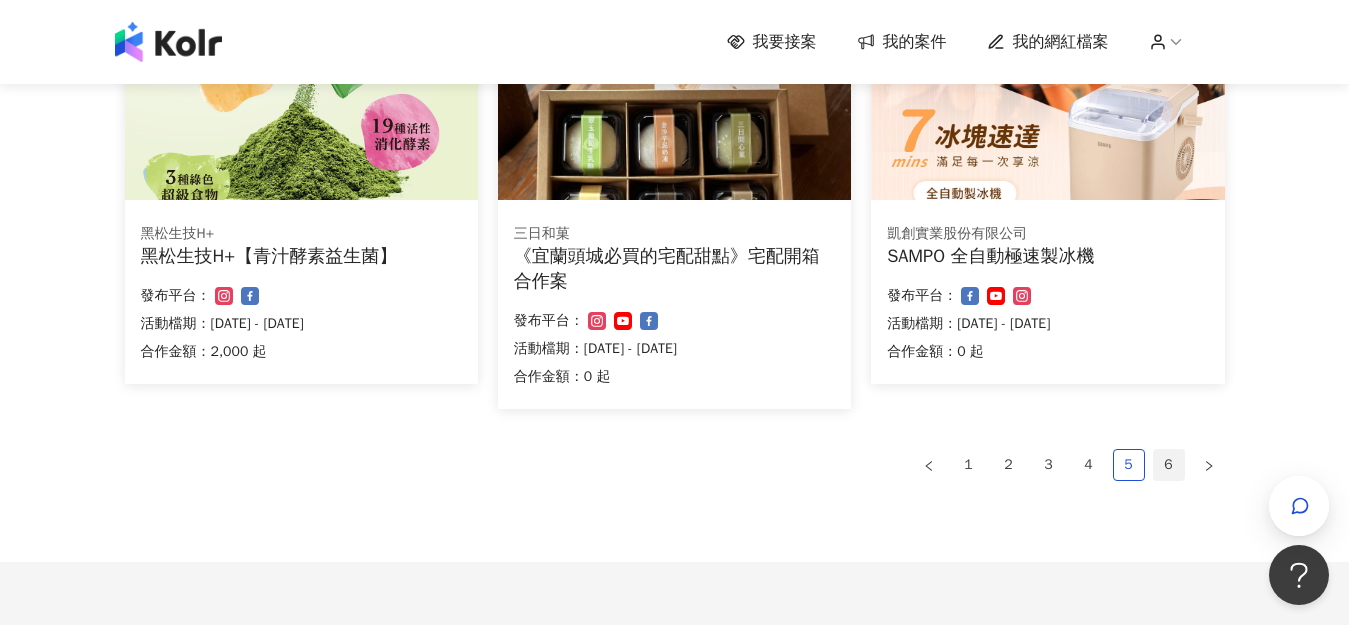 click on "6" at bounding box center (1169, 465) 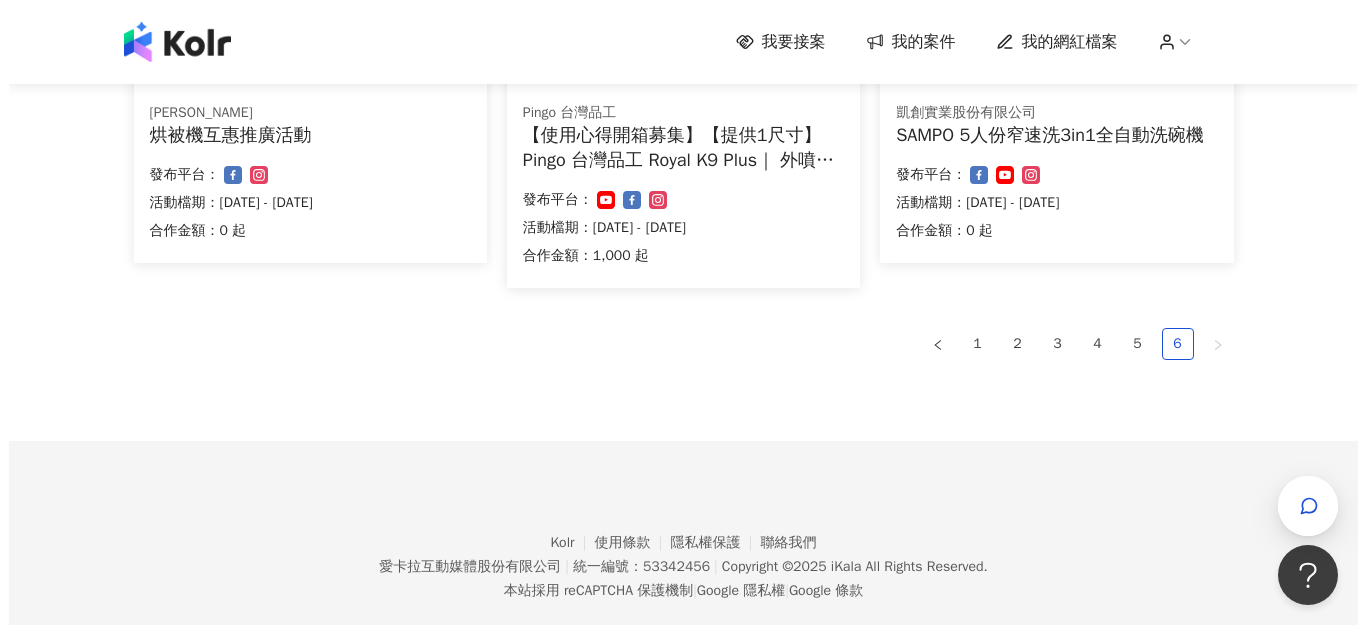 scroll, scrollTop: 500, scrollLeft: 0, axis: vertical 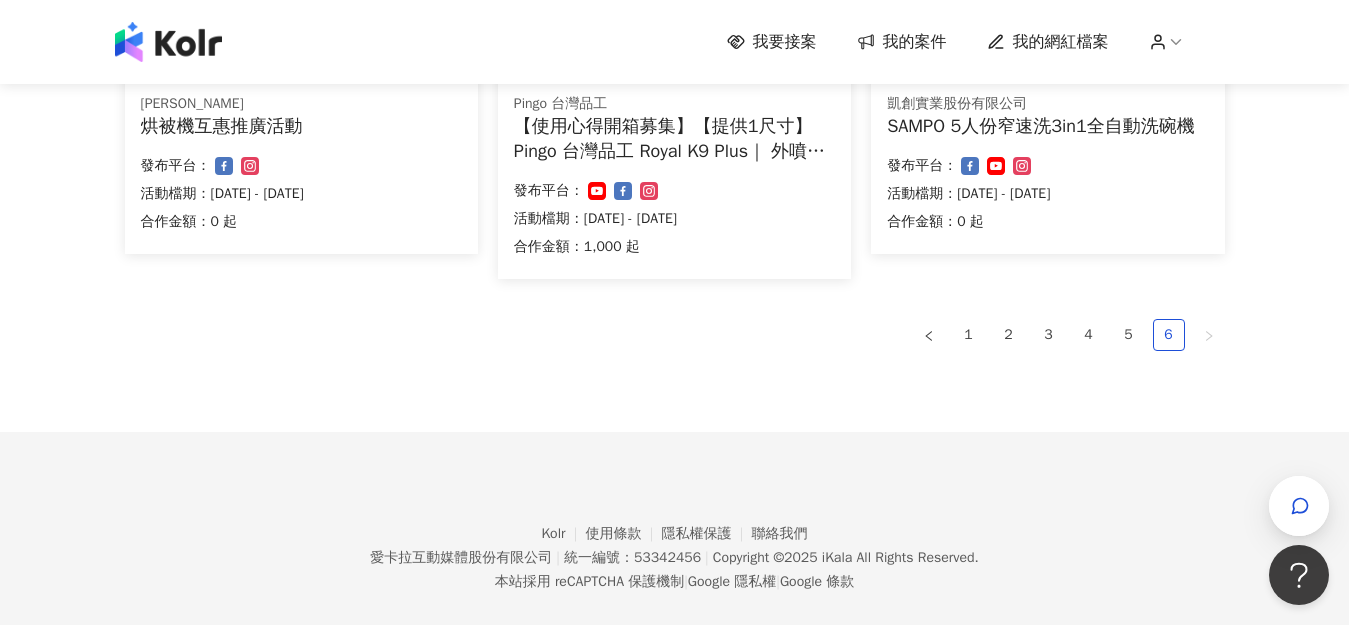 click on "合作金額： 1,000 起" at bounding box center (674, 247) 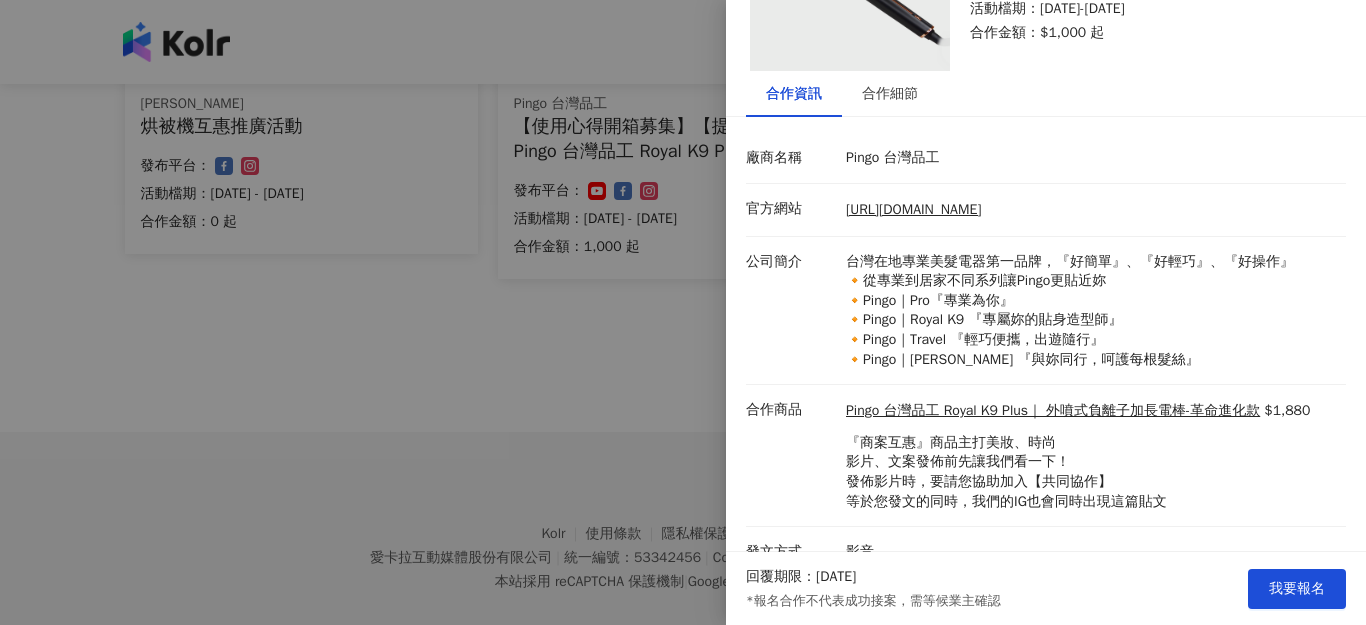 scroll, scrollTop: 179, scrollLeft: 0, axis: vertical 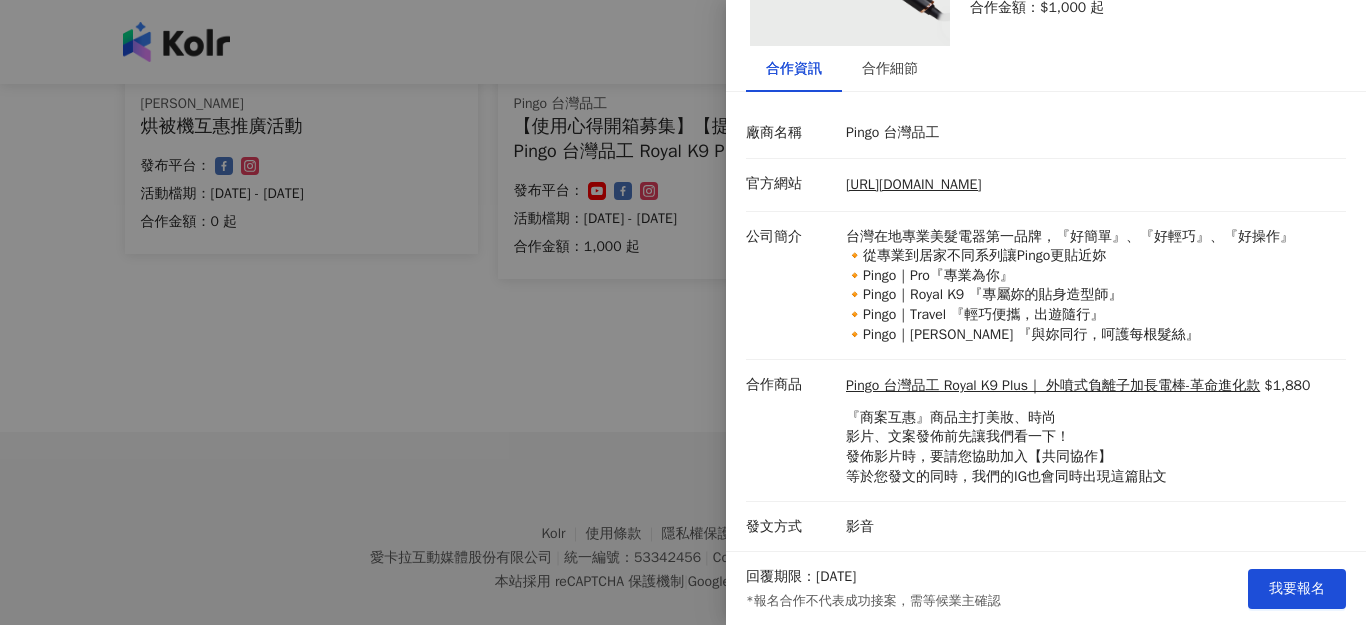 click at bounding box center (683, 312) 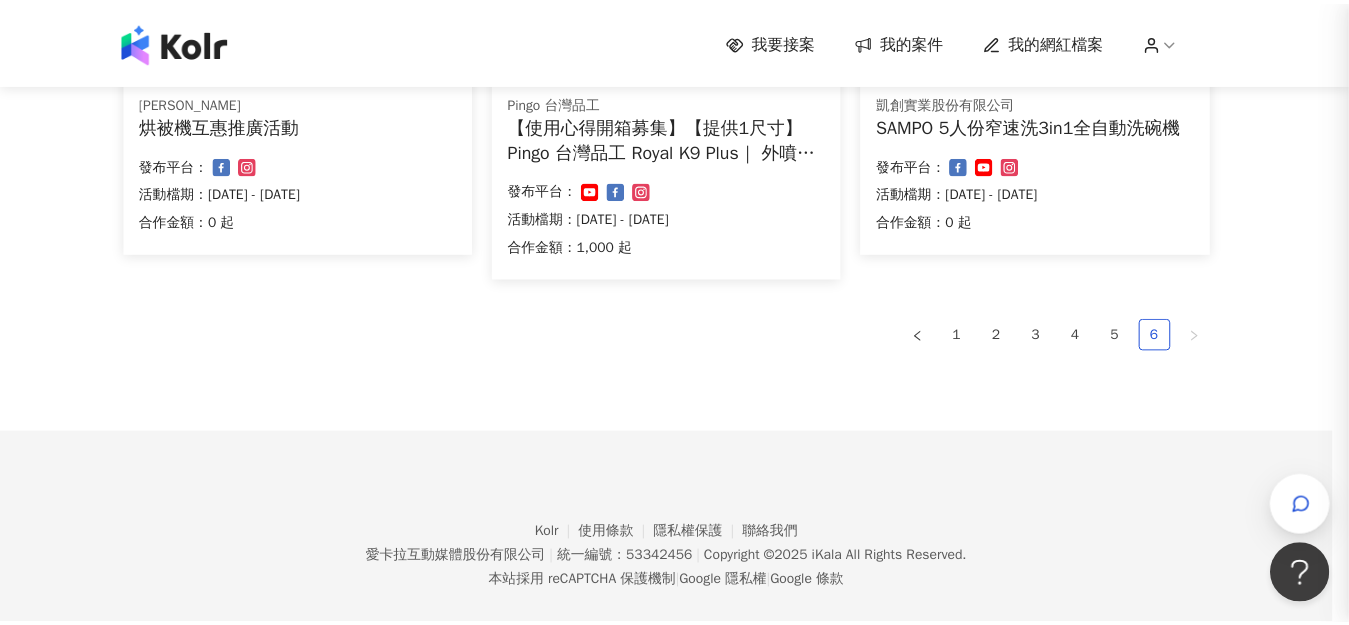 scroll, scrollTop: 0, scrollLeft: 0, axis: both 